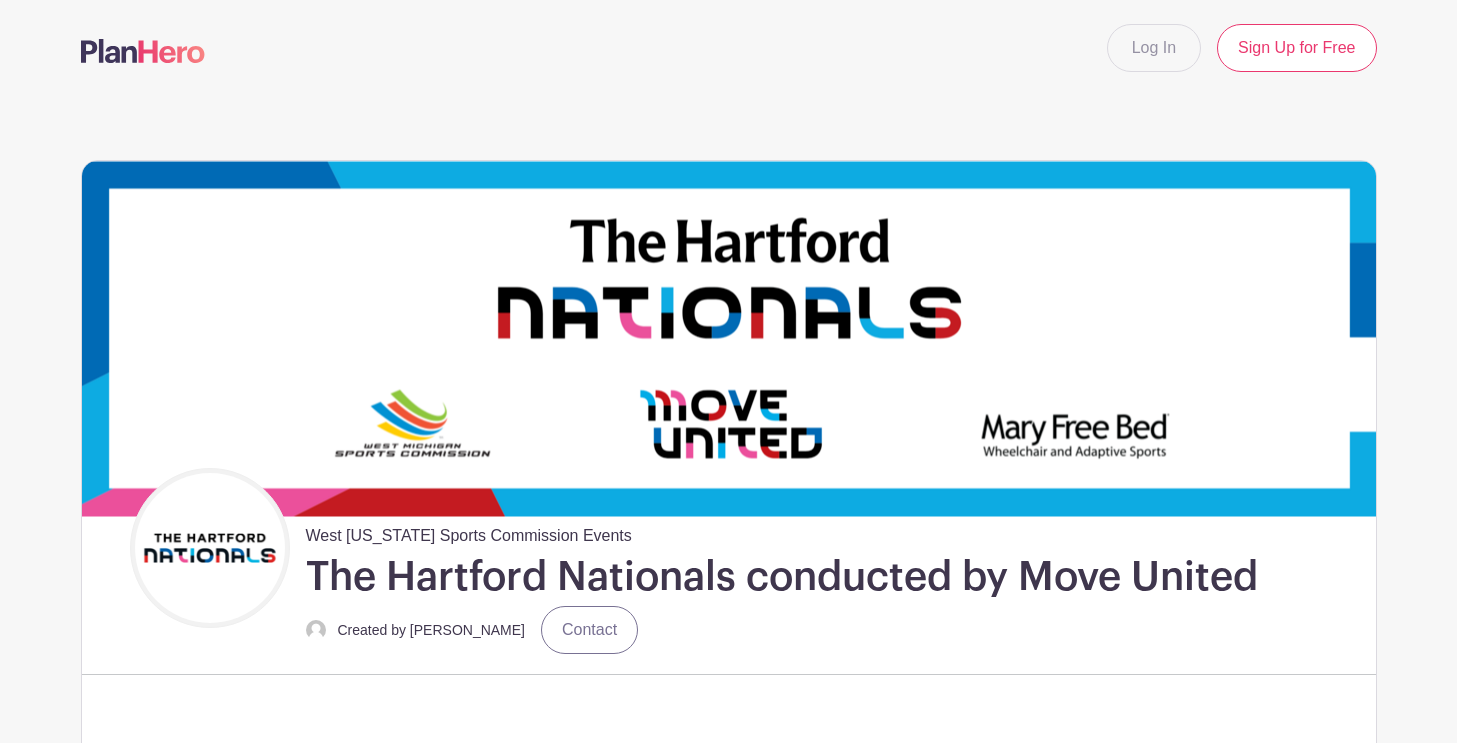 scroll, scrollTop: 0, scrollLeft: 0, axis: both 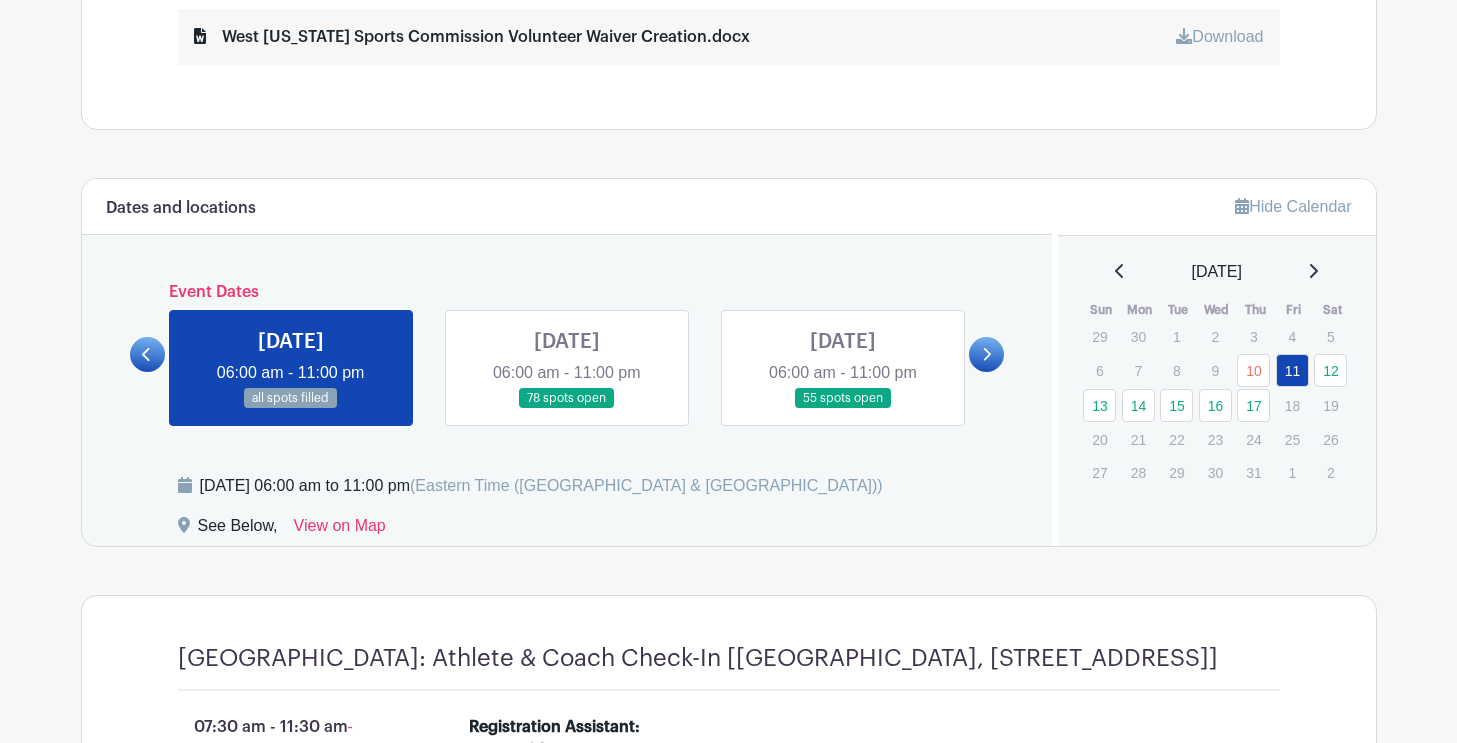 click at bounding box center [986, 354] 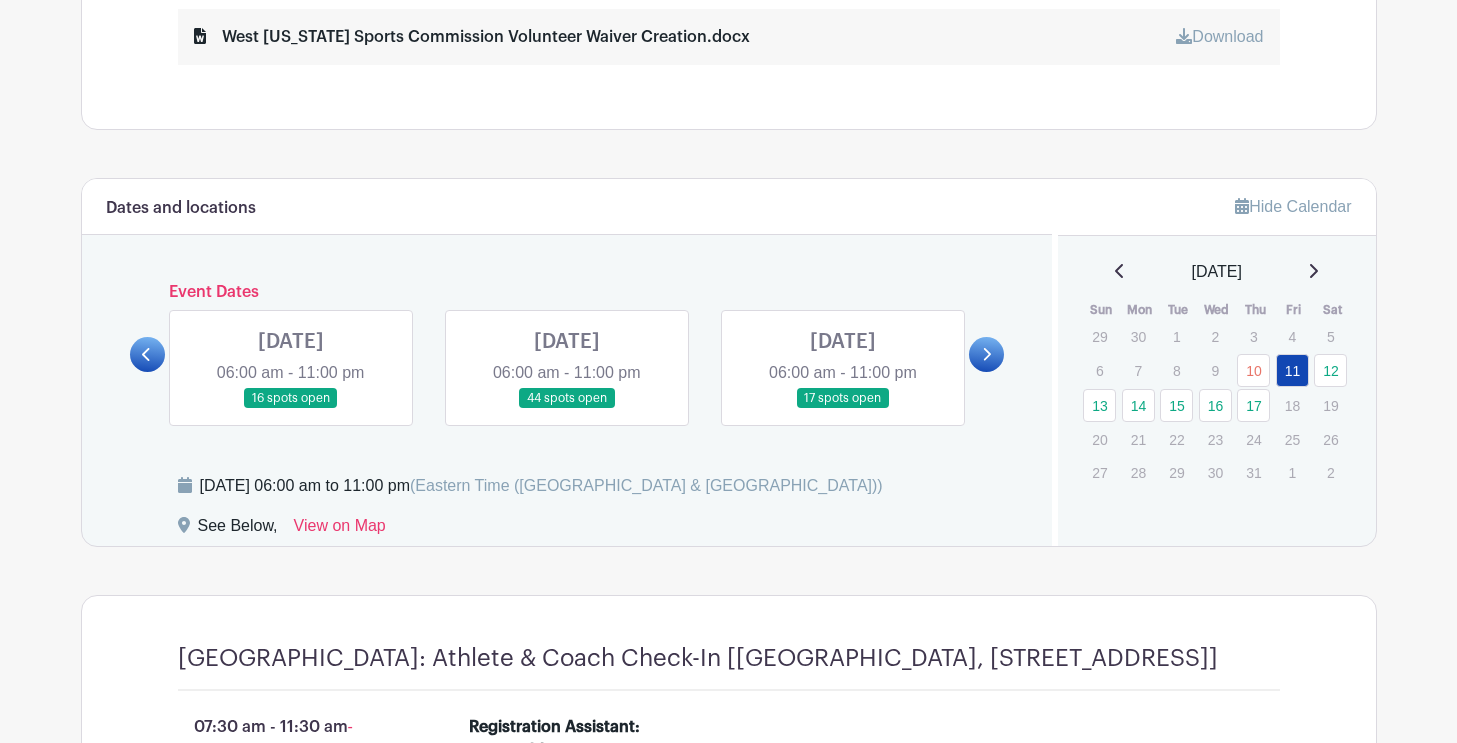 click at bounding box center [567, 409] 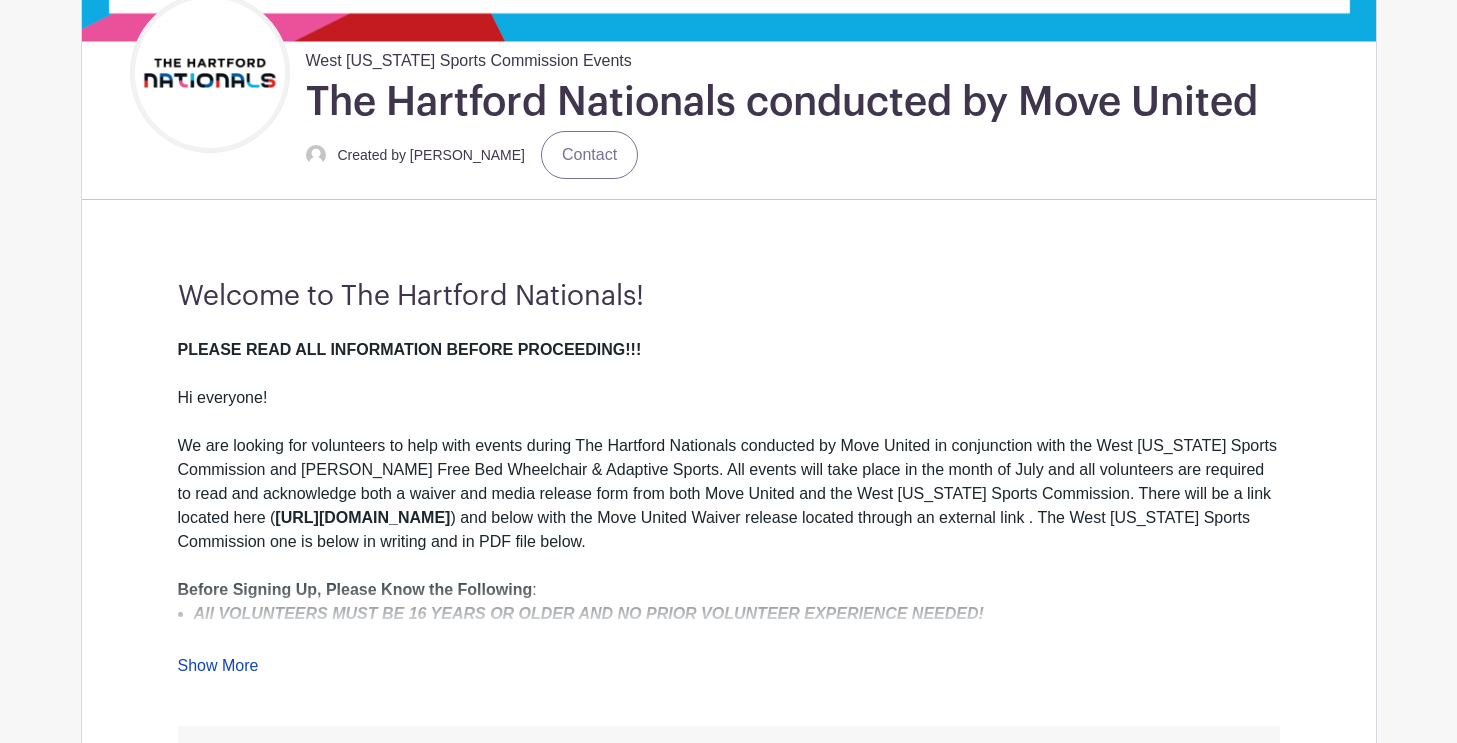 scroll, scrollTop: 529, scrollLeft: 0, axis: vertical 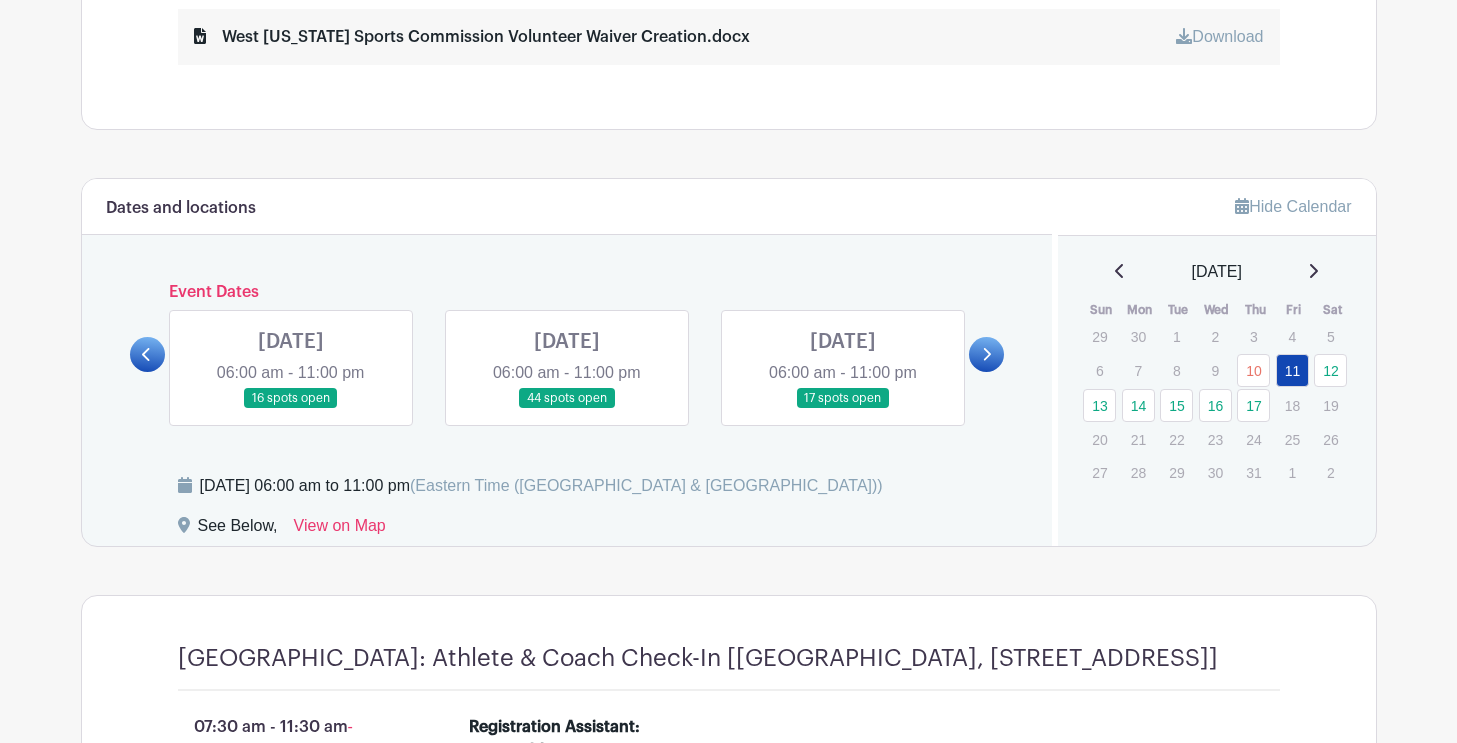 click at bounding box center [986, 354] 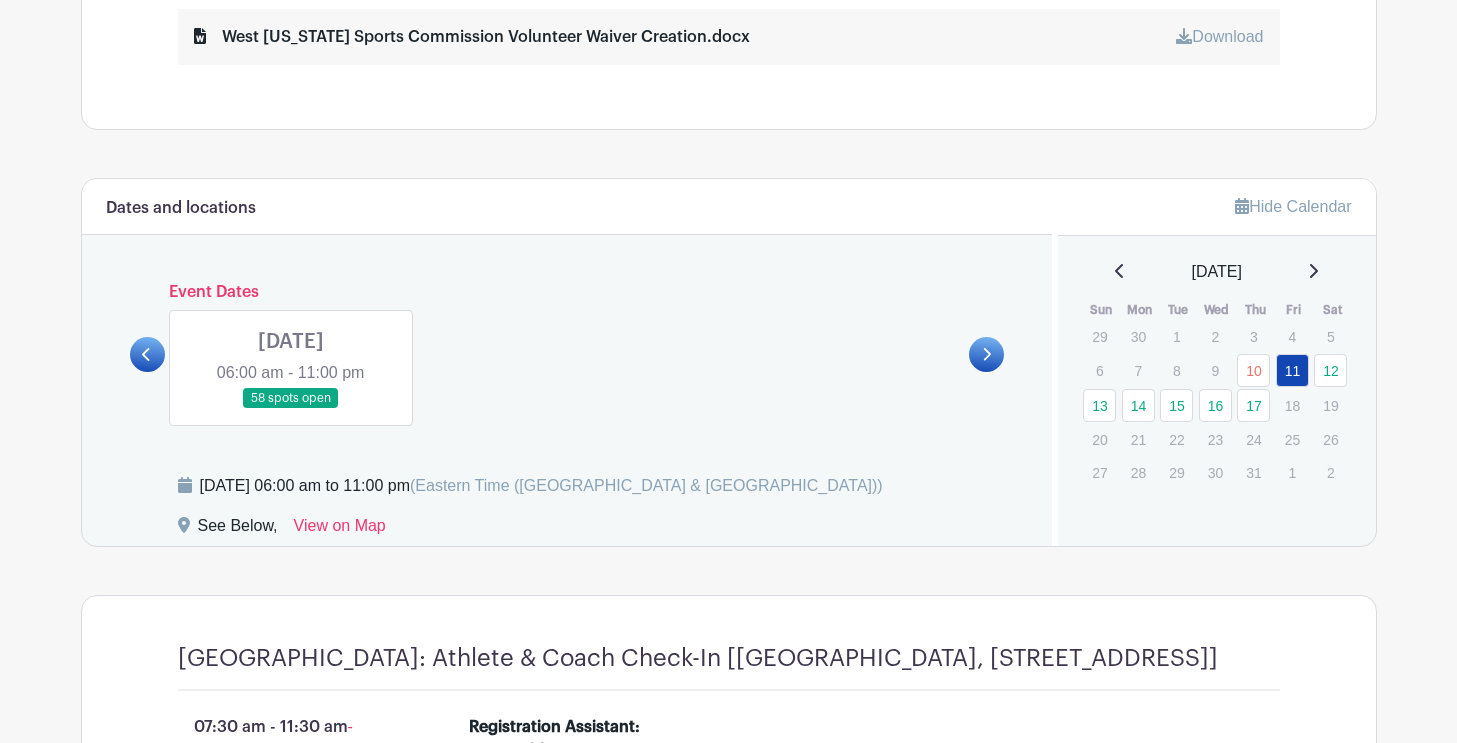 click at bounding box center (291, 409) 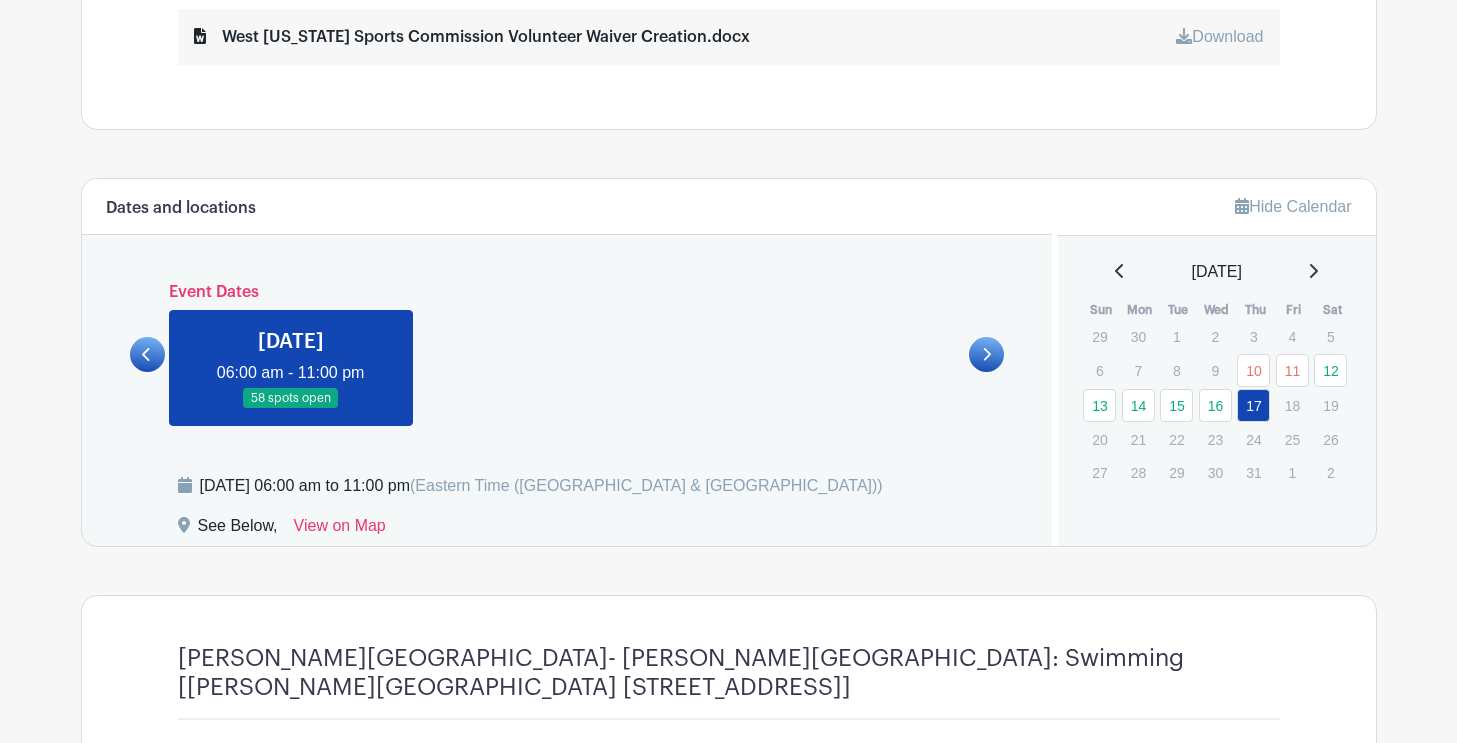 click at bounding box center [291, 409] 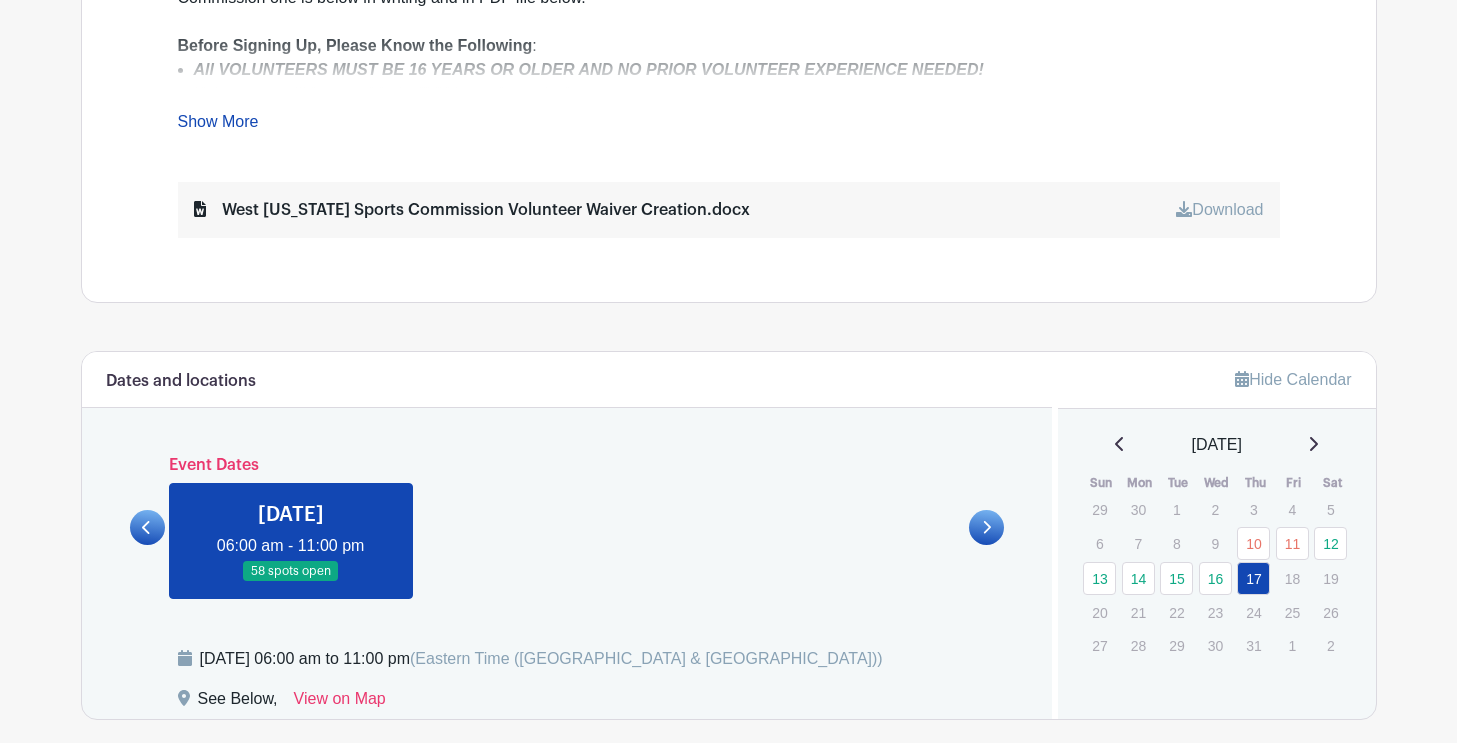 scroll, scrollTop: 1020, scrollLeft: 0, axis: vertical 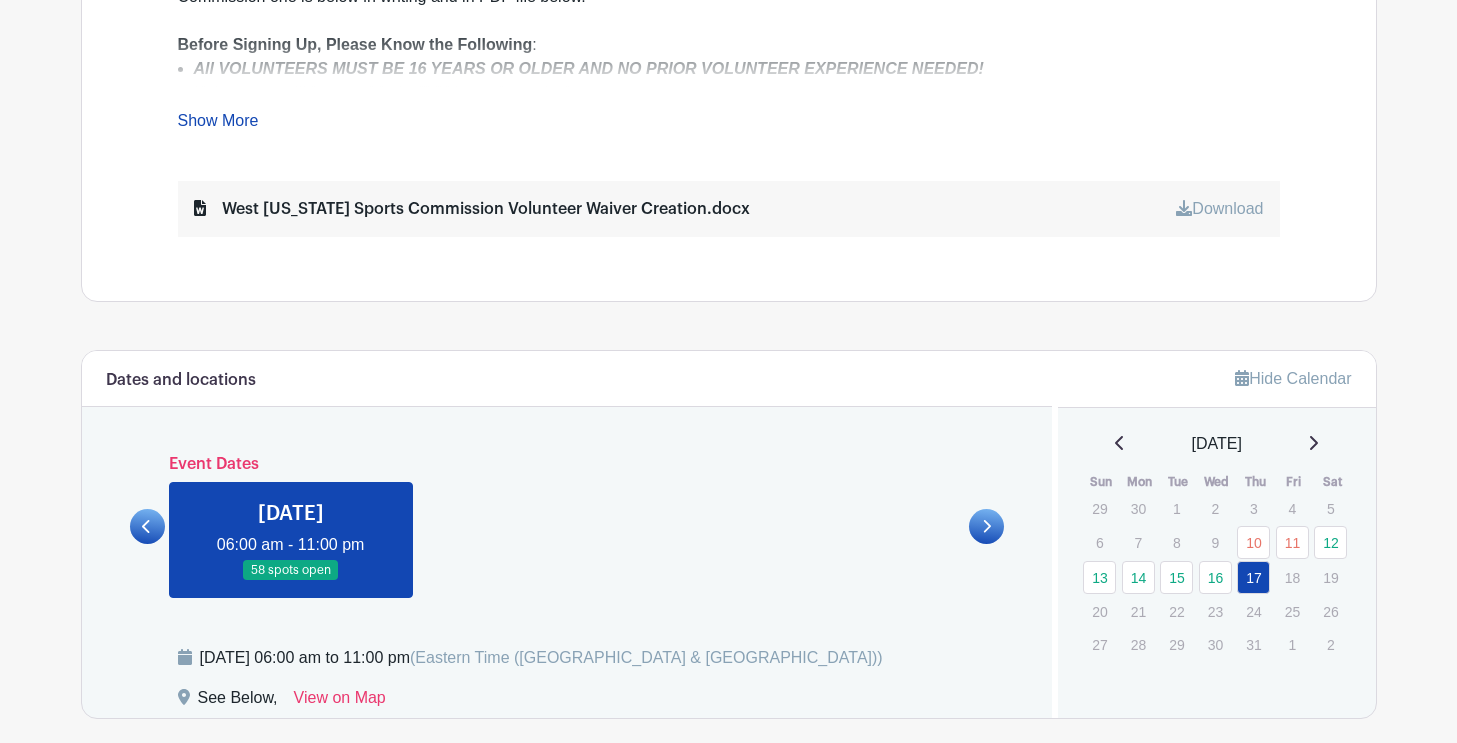 click 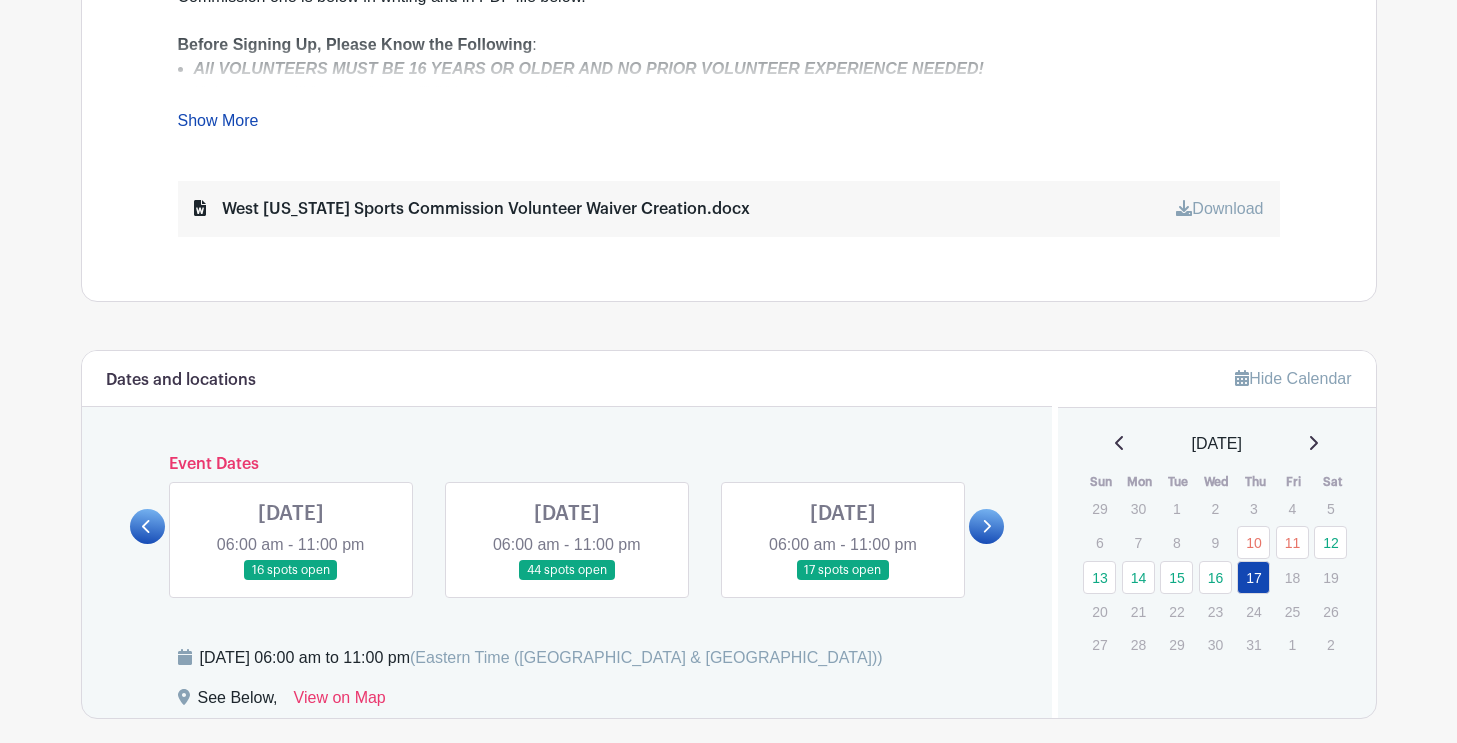 click at bounding box center (843, 581) 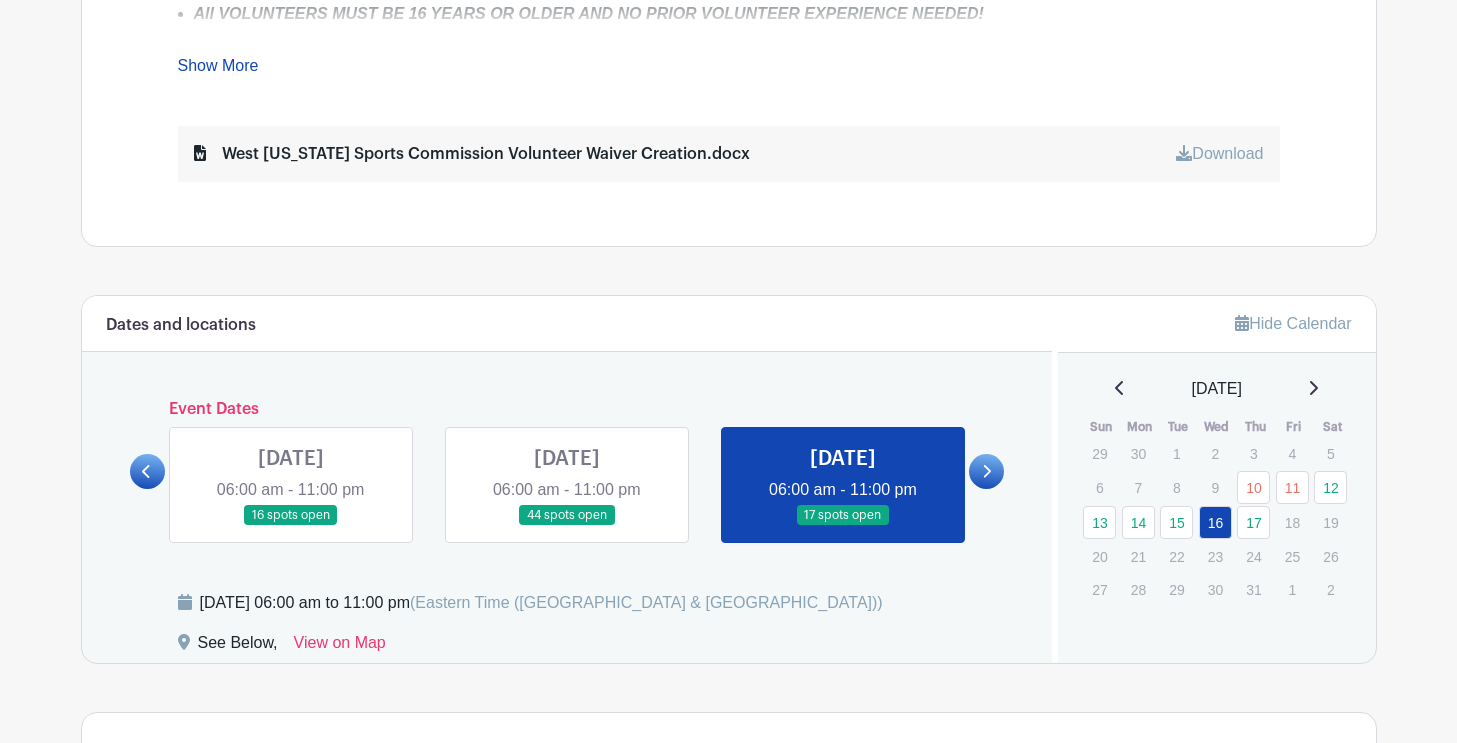 scroll, scrollTop: 1077, scrollLeft: 0, axis: vertical 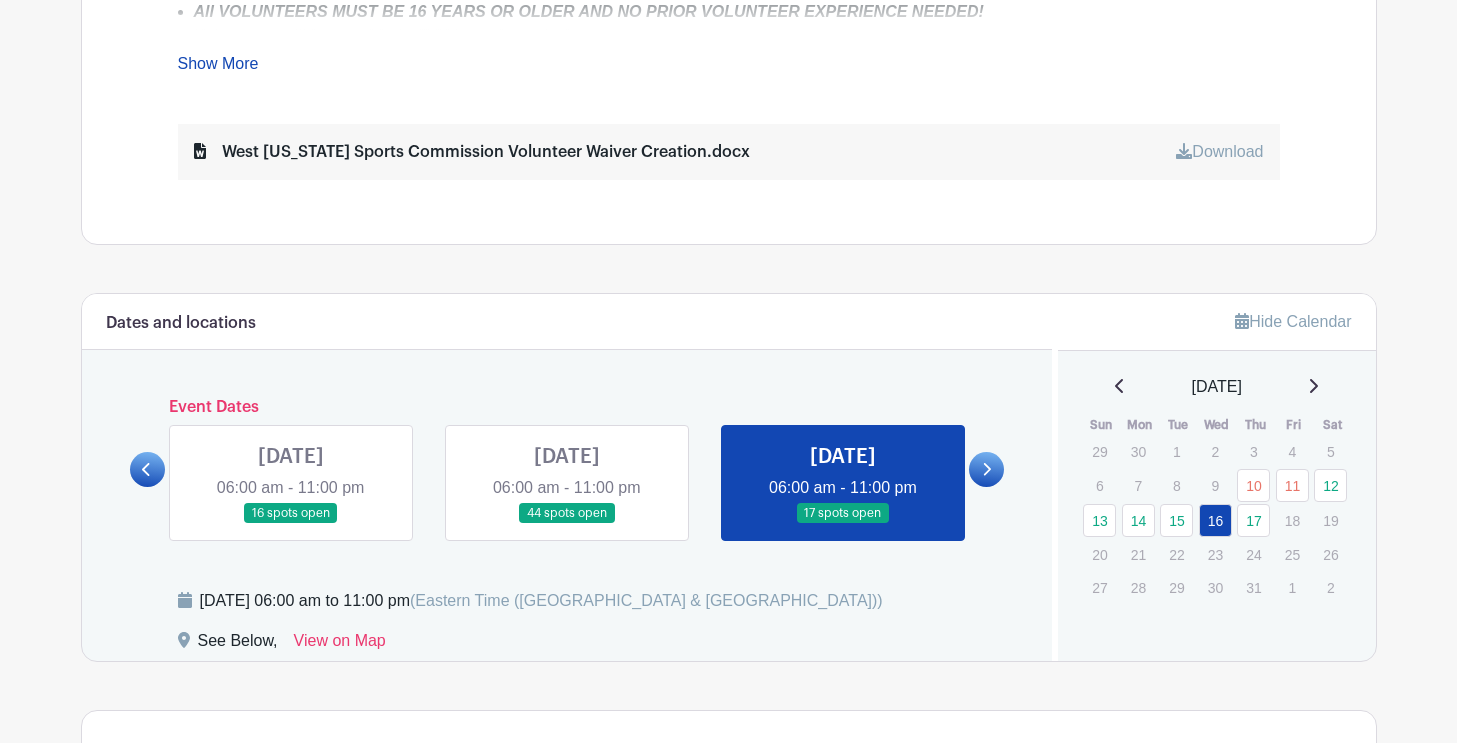 click at bounding box center [567, 524] 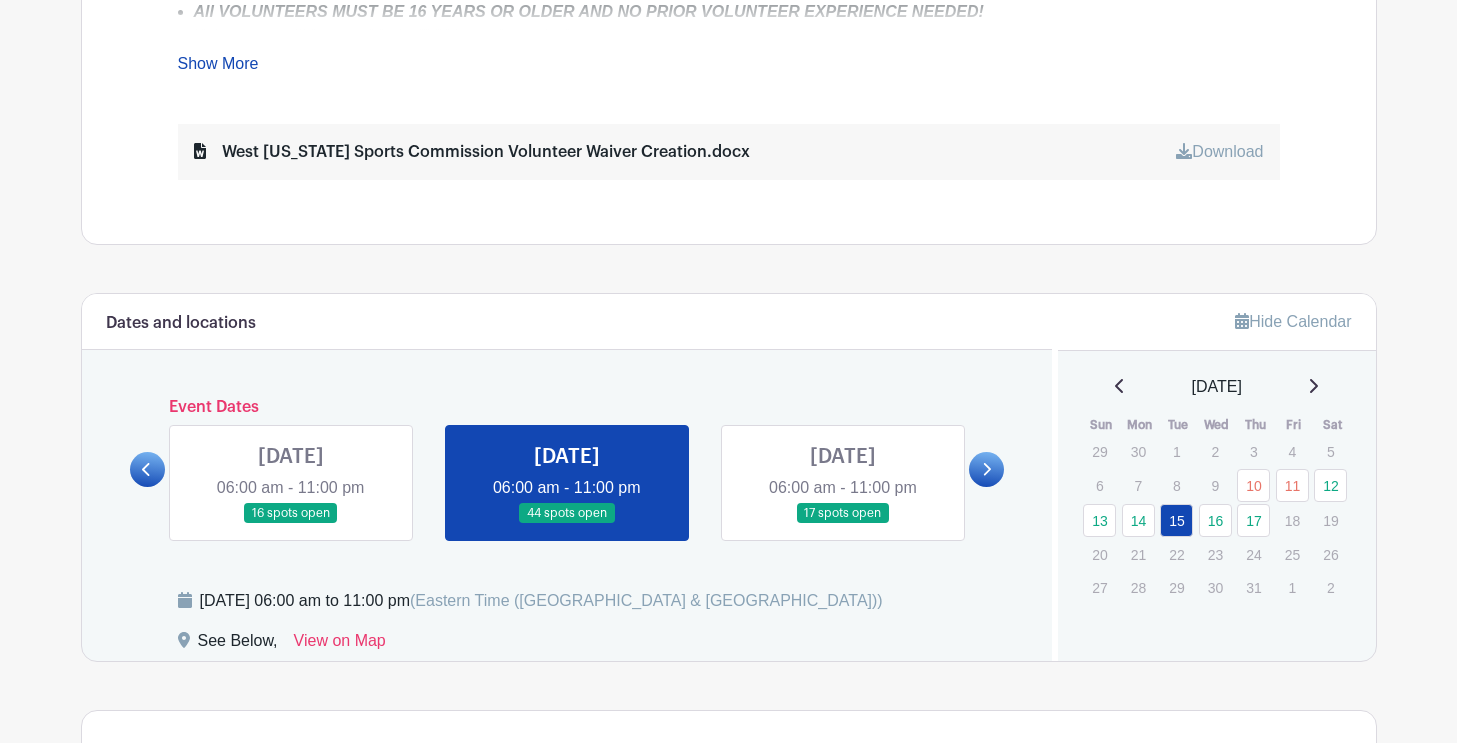 click at bounding box center (291, 524) 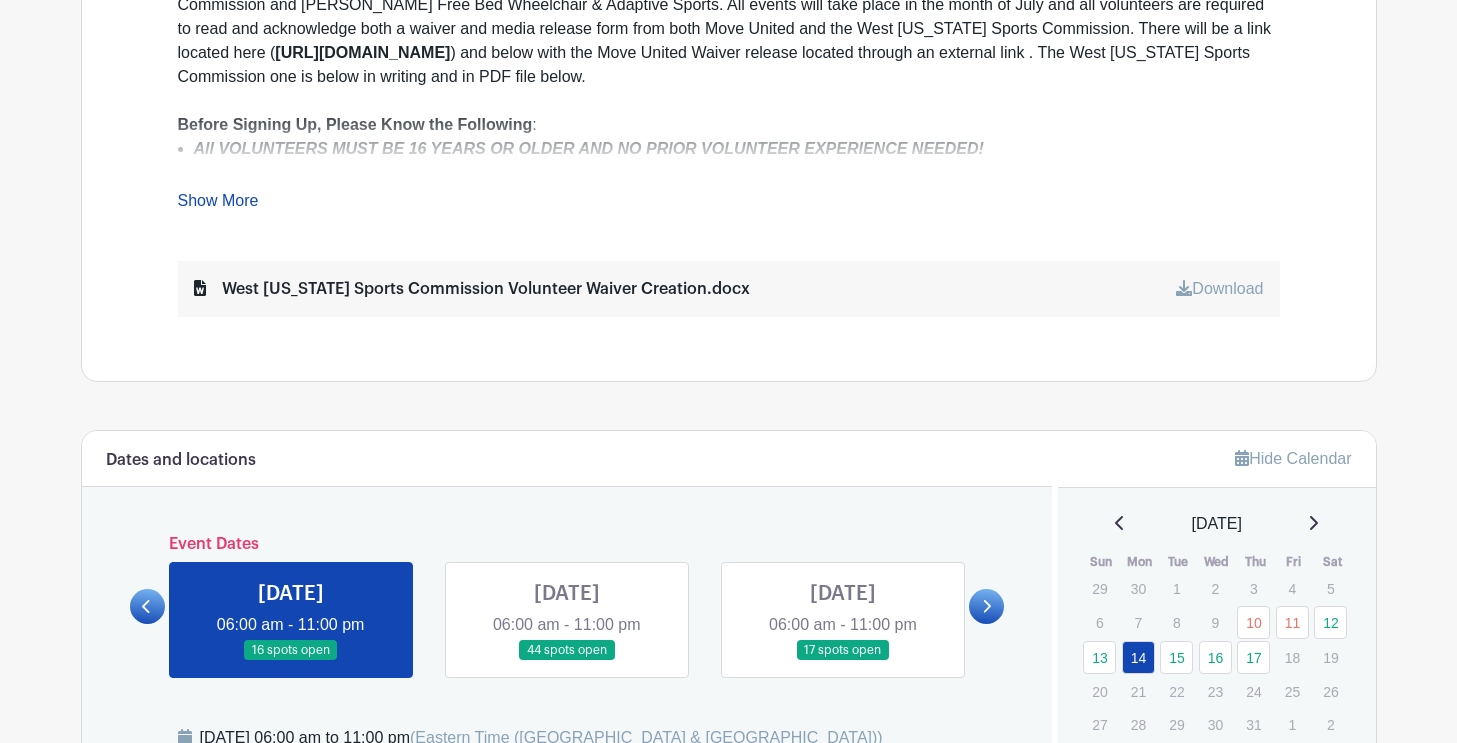 scroll, scrollTop: 946, scrollLeft: 0, axis: vertical 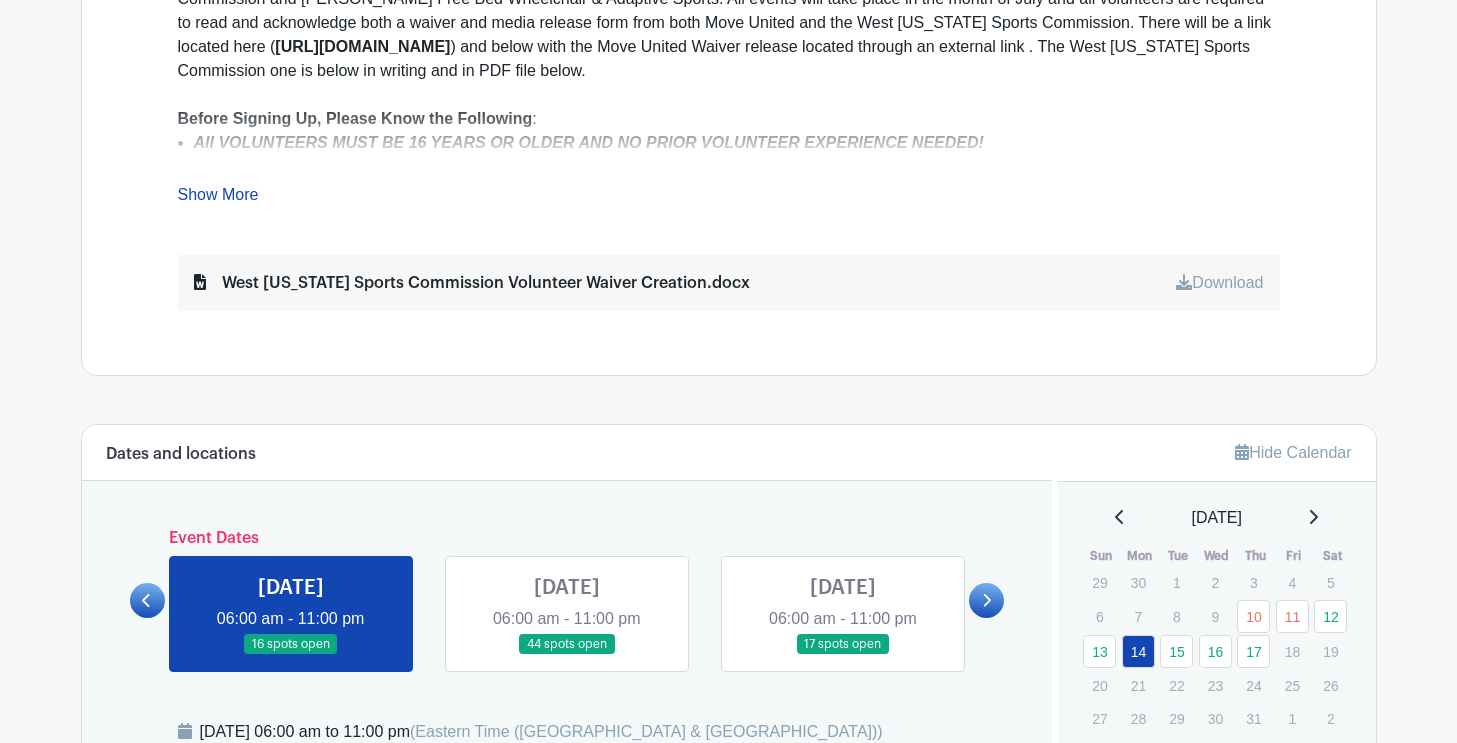 click at bounding box center [567, 655] 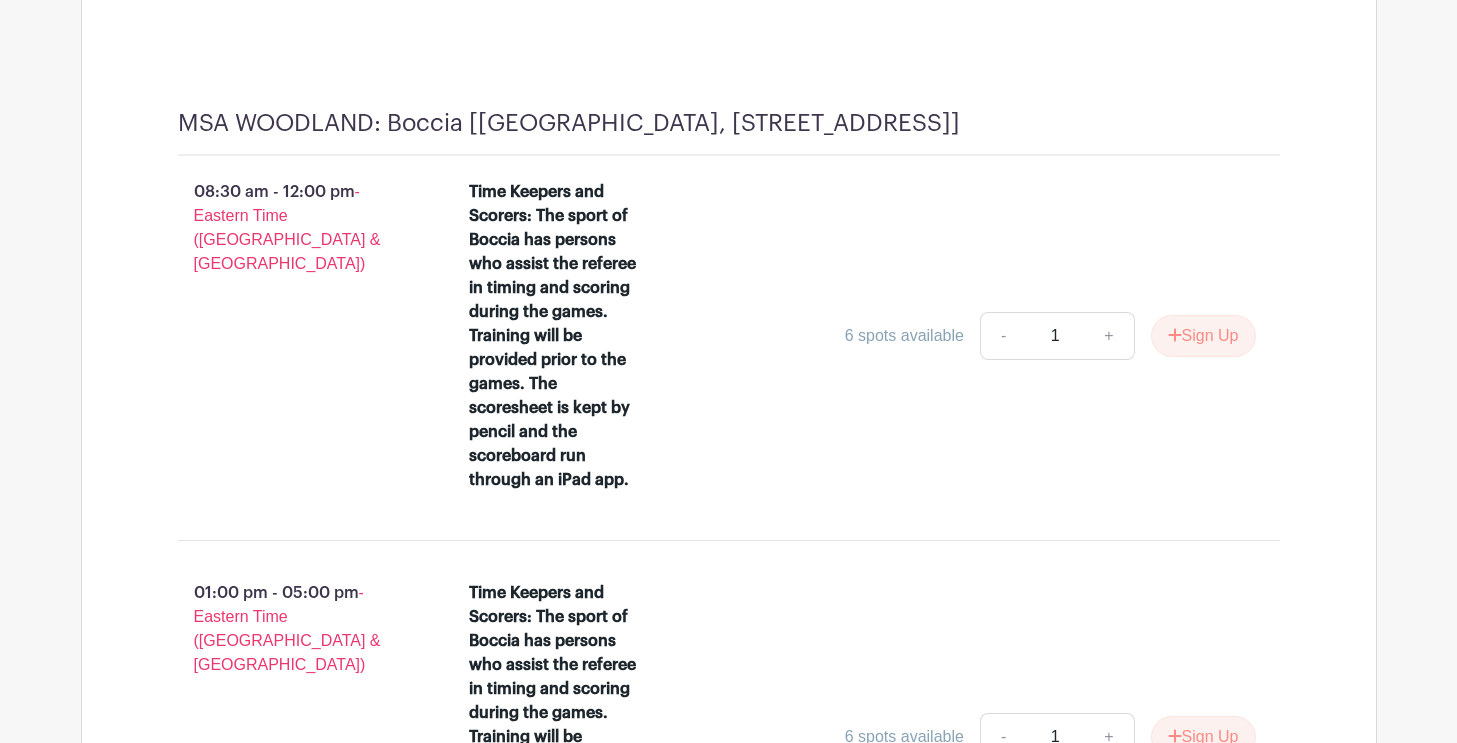 scroll, scrollTop: 11454, scrollLeft: 0, axis: vertical 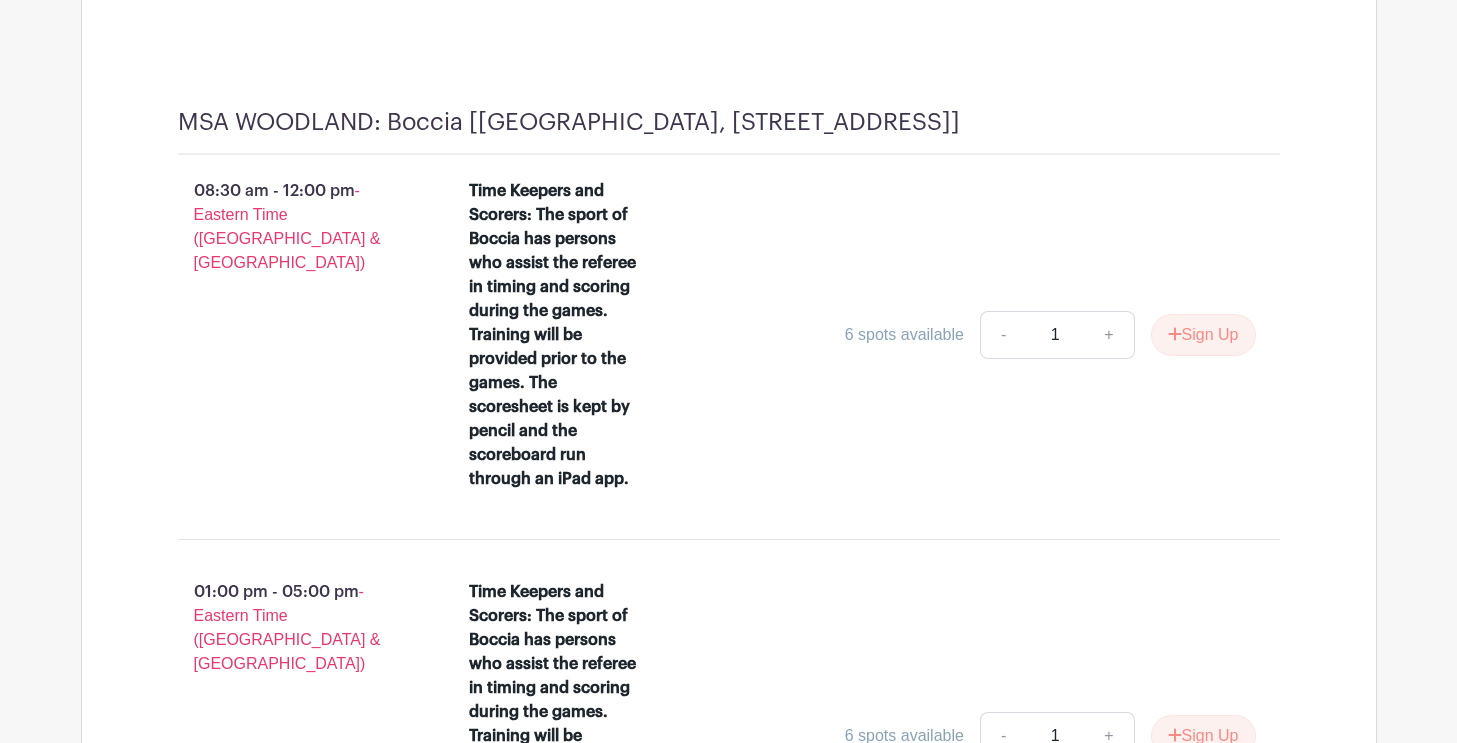 click on "MSA WOODLAND: Boccia [[GEOGRAPHIC_DATA], [STREET_ADDRESS]]" at bounding box center (569, 122) 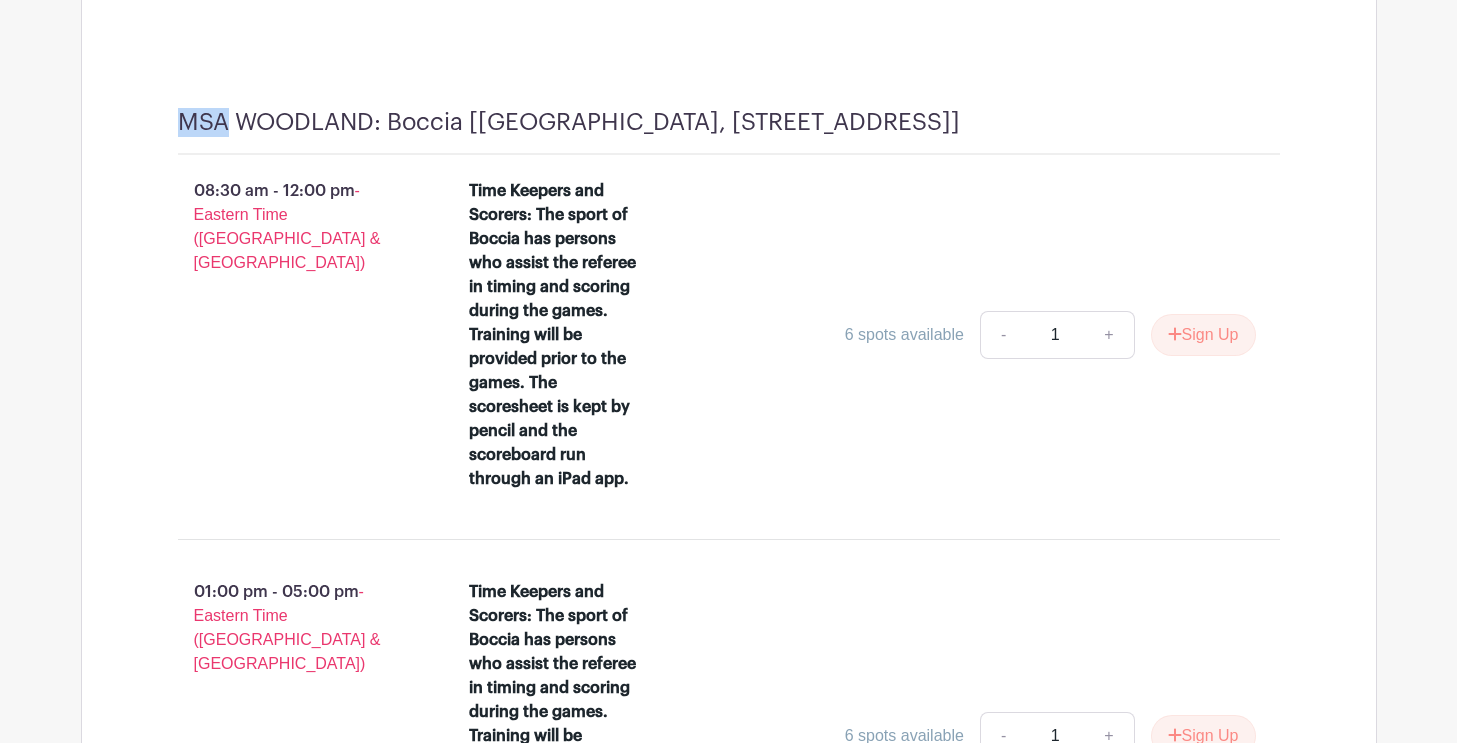 click on "MSA WOODLAND: Boccia [[GEOGRAPHIC_DATA], [STREET_ADDRESS]]" at bounding box center [569, 122] 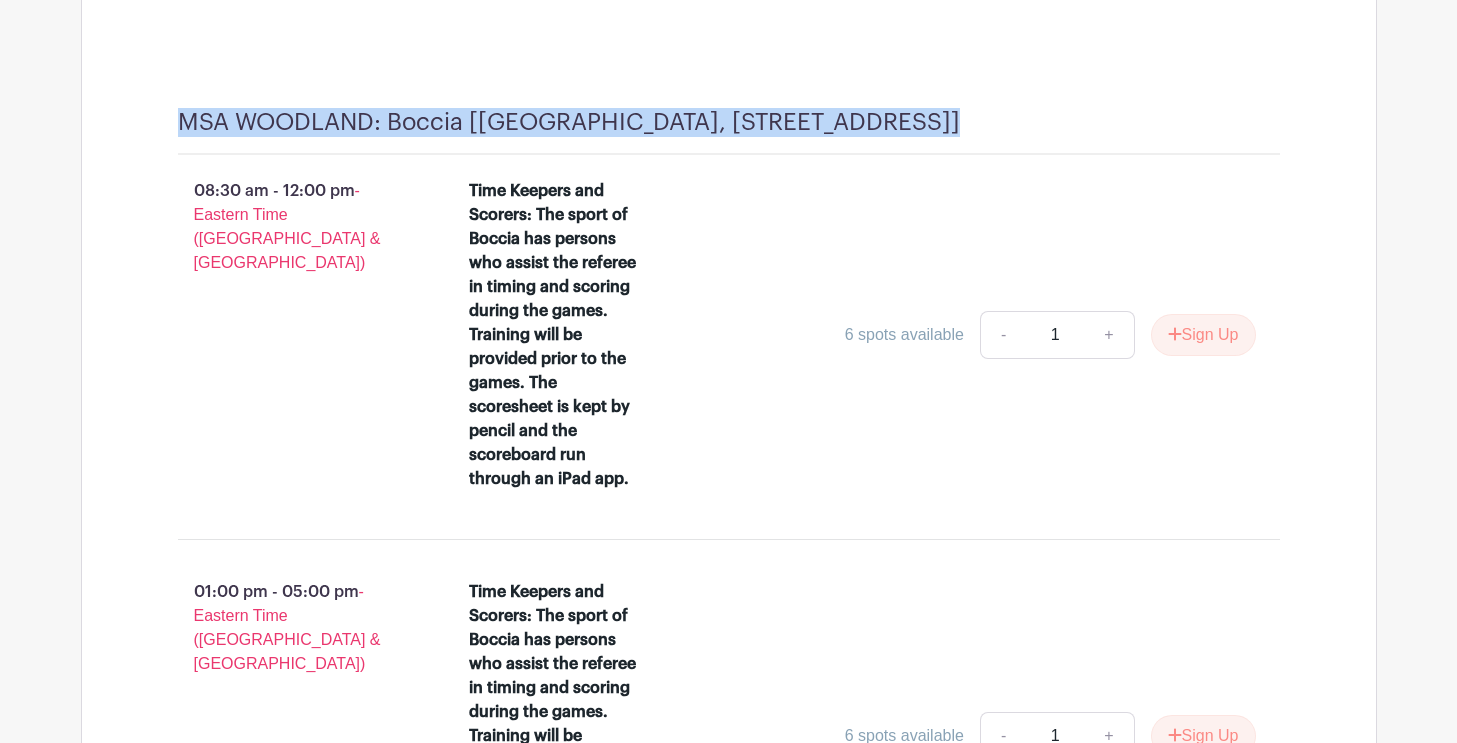 click on "MSA WOODLAND: Boccia [[GEOGRAPHIC_DATA], [STREET_ADDRESS]]" at bounding box center [569, 122] 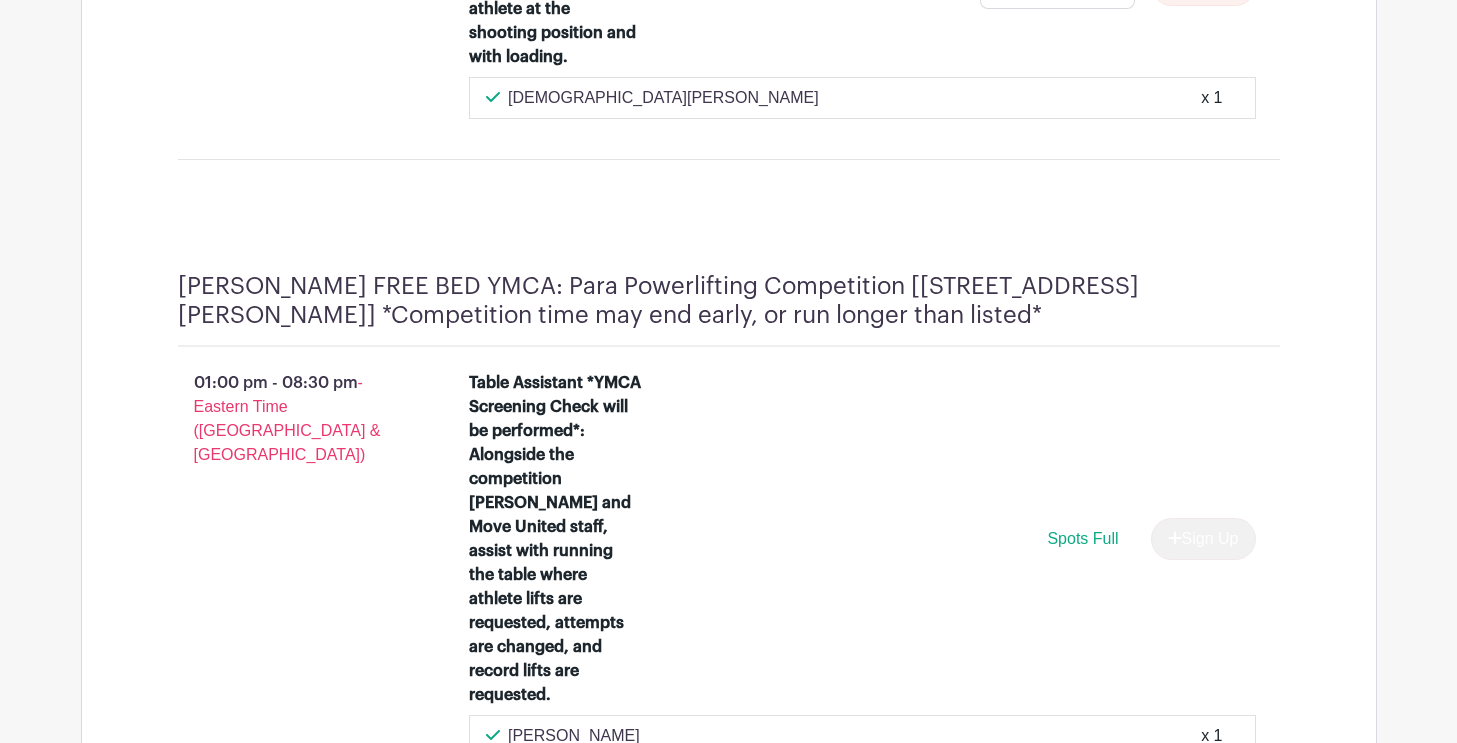 scroll, scrollTop: 7642, scrollLeft: 0, axis: vertical 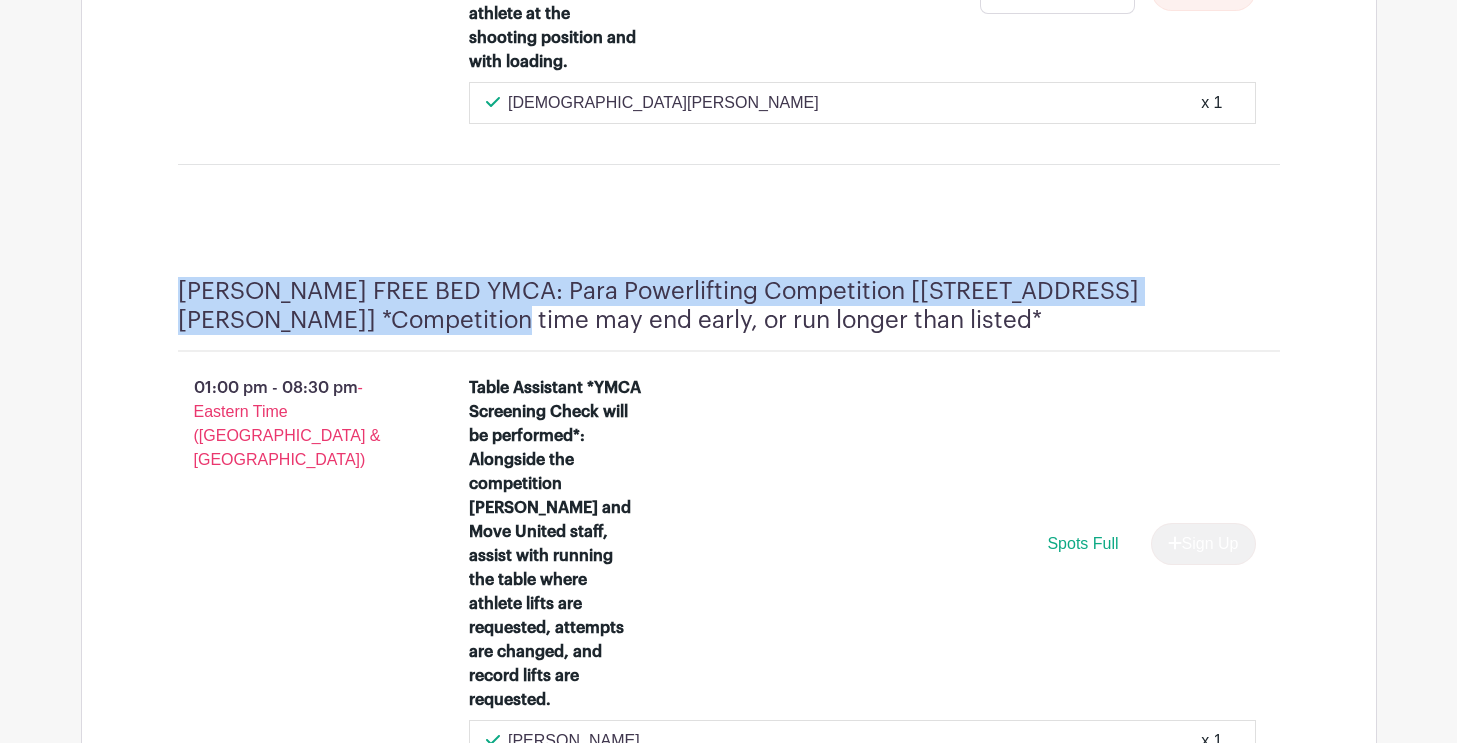 drag, startPoint x: 175, startPoint y: 365, endPoint x: 371, endPoint y: 402, distance: 199.46178 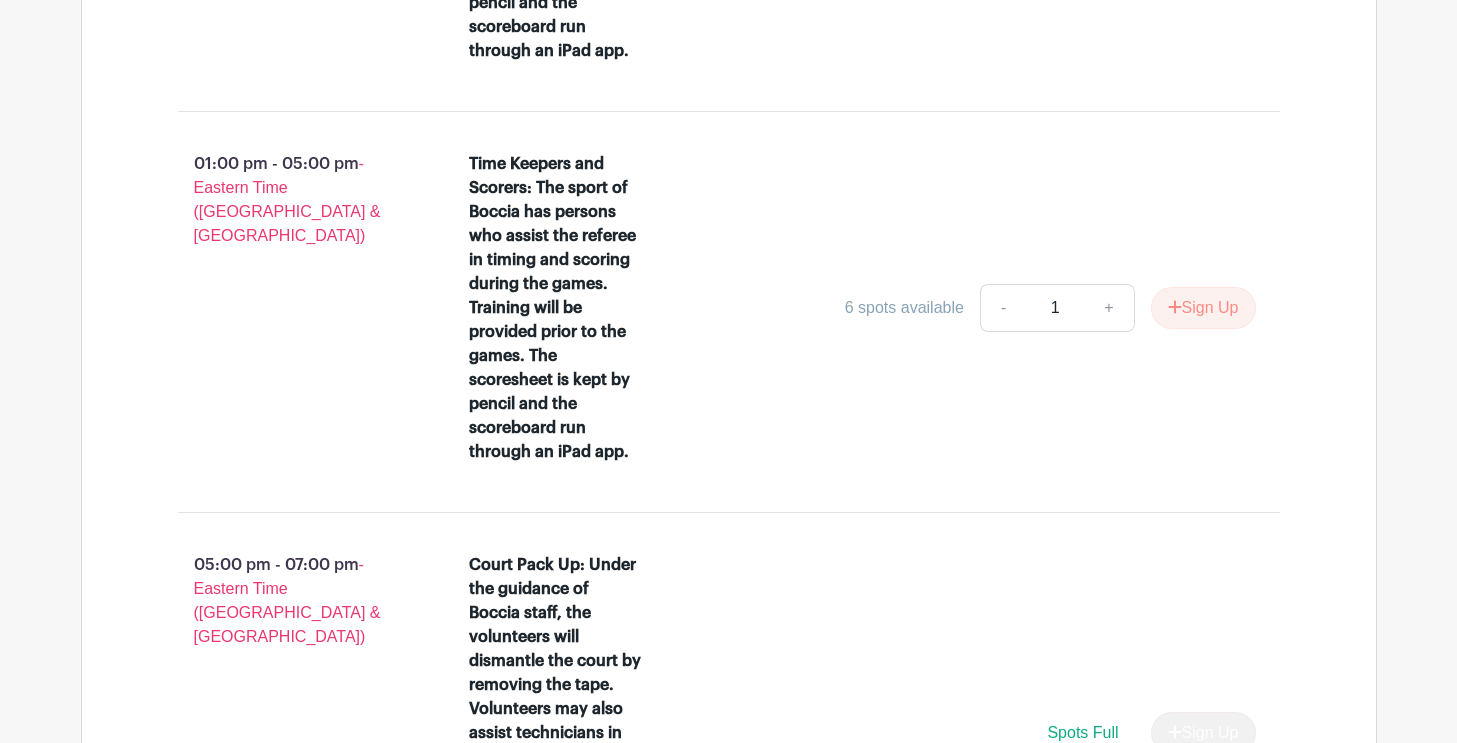 scroll, scrollTop: 11871, scrollLeft: 0, axis: vertical 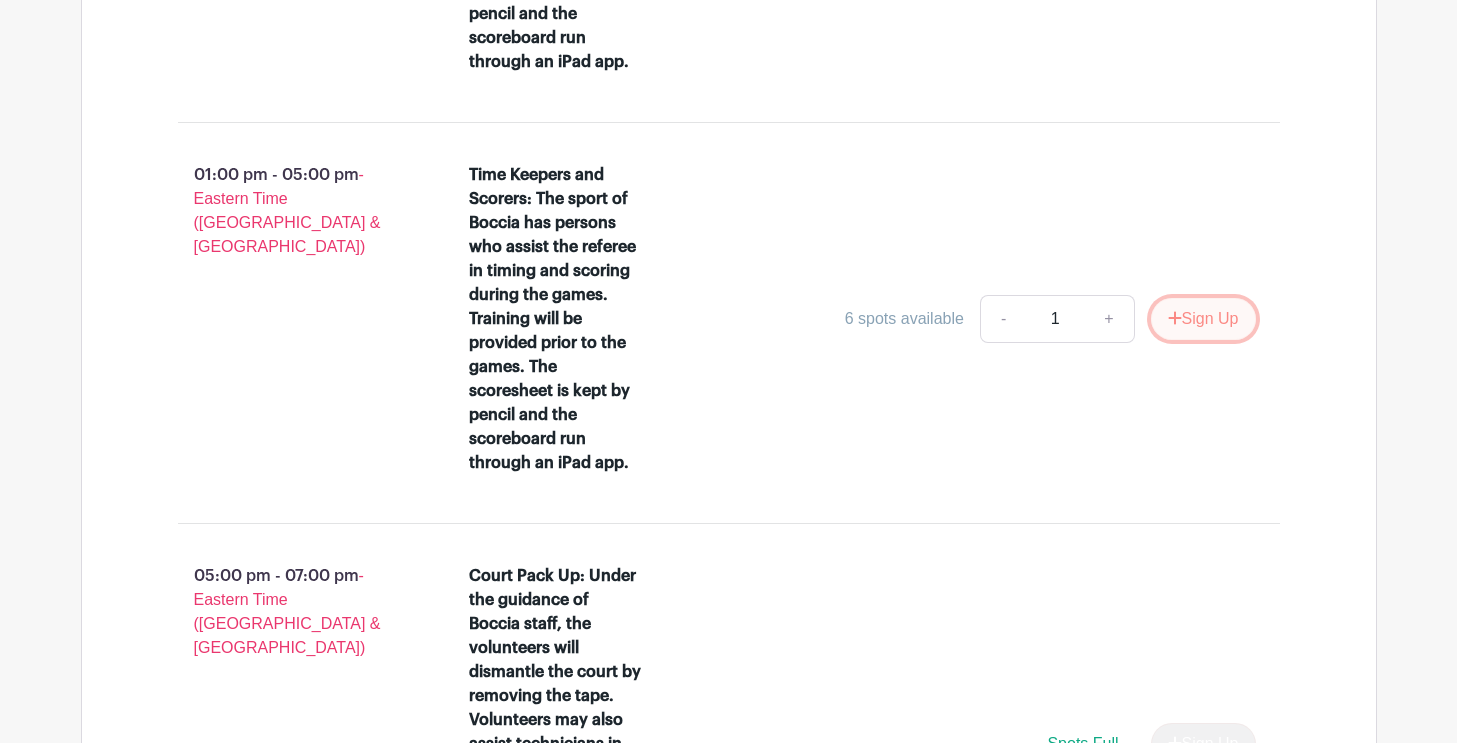 click on "Sign Up" at bounding box center [1203, 319] 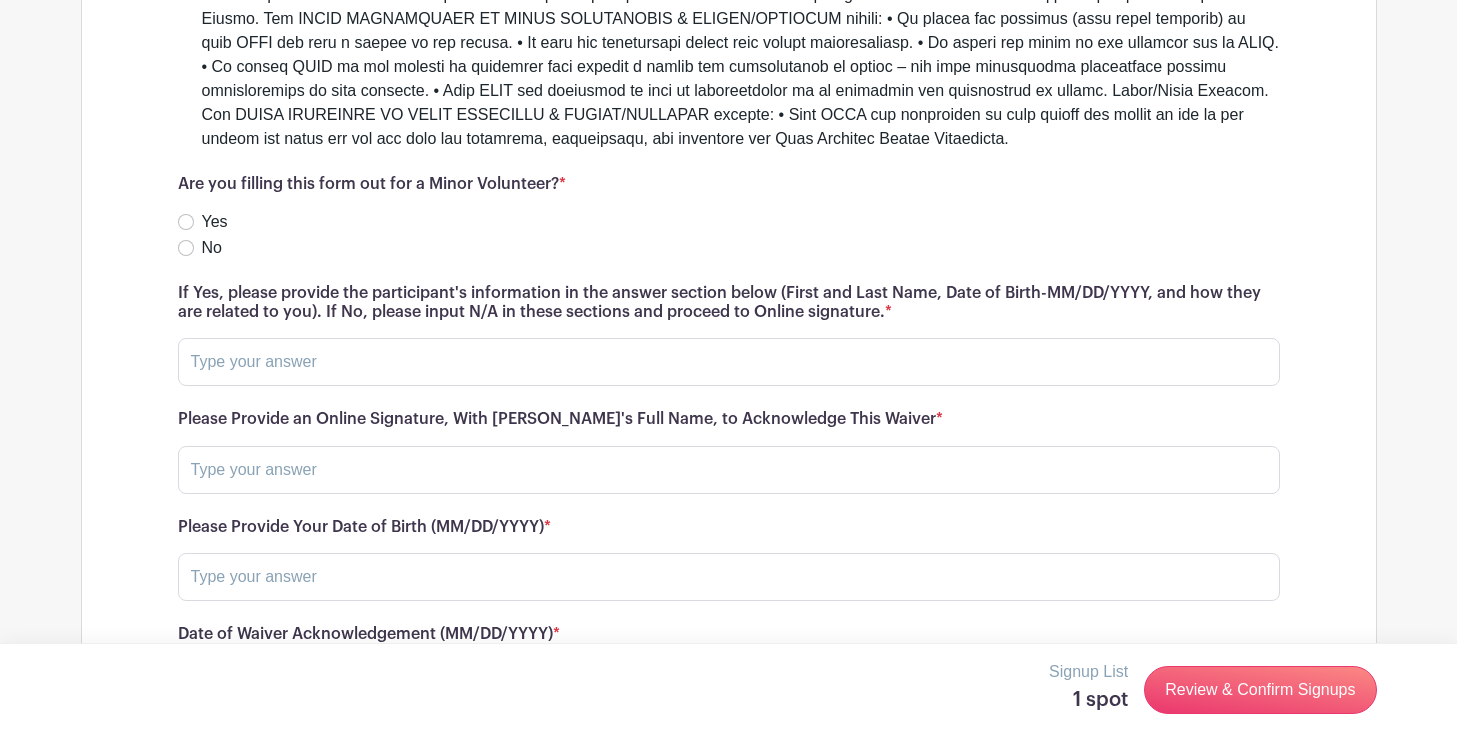 scroll, scrollTop: 17233, scrollLeft: 0, axis: vertical 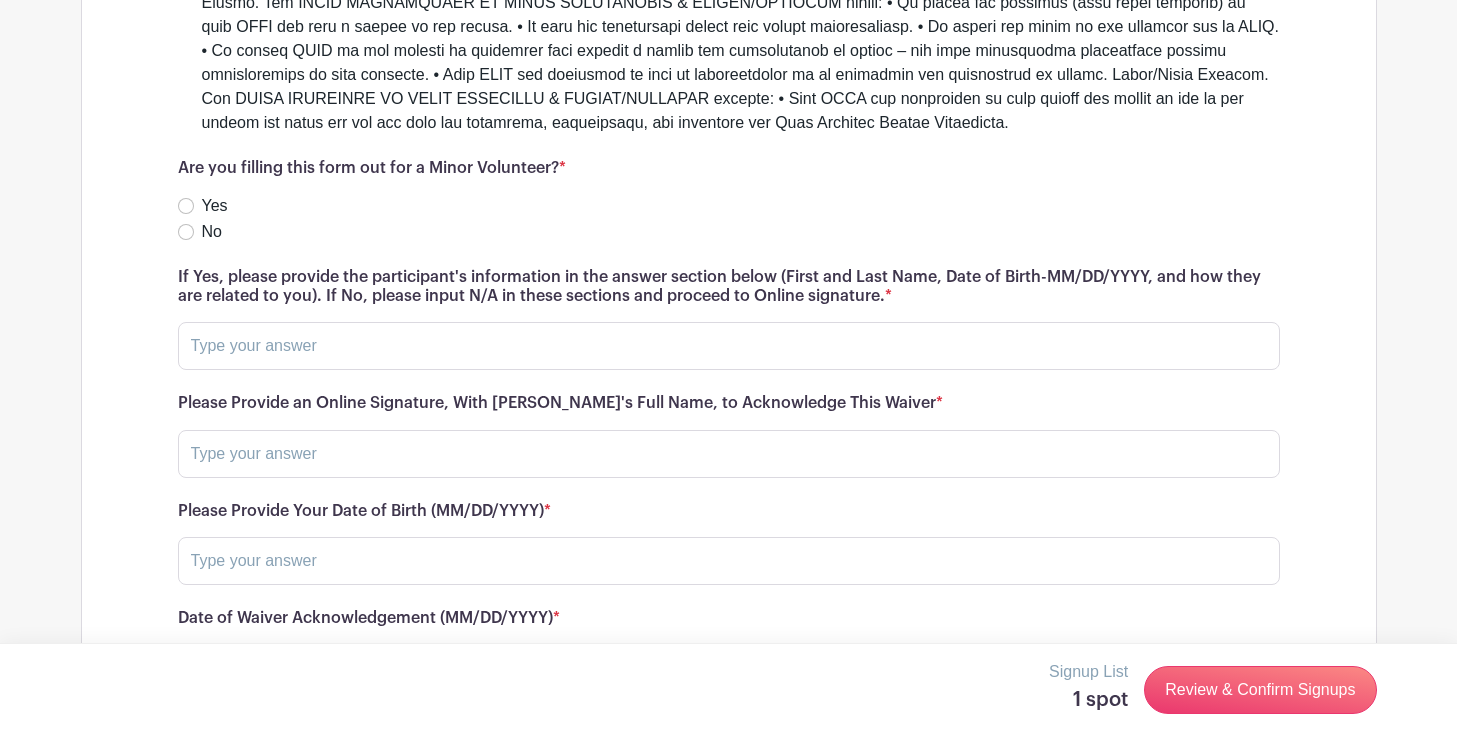 click on "No" at bounding box center (212, 232) 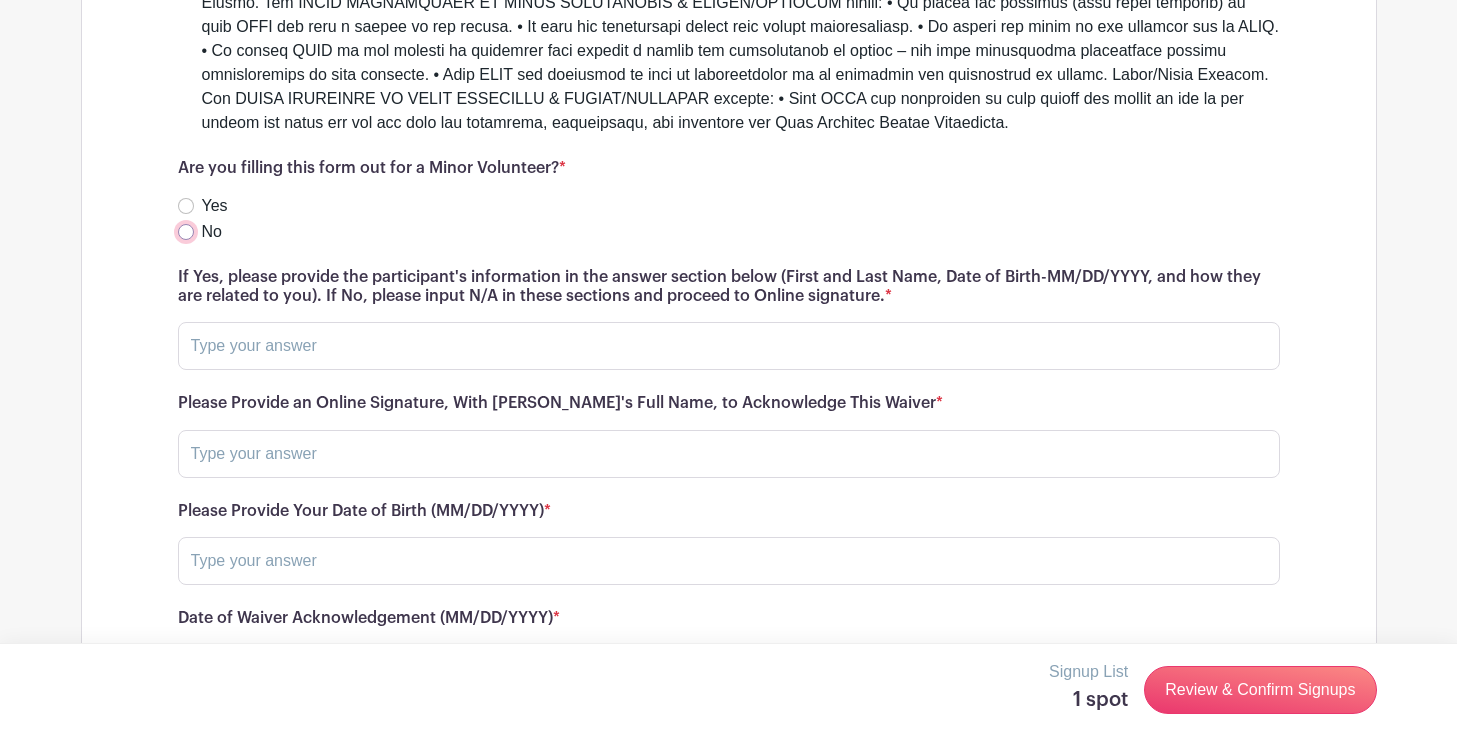 radio on "true" 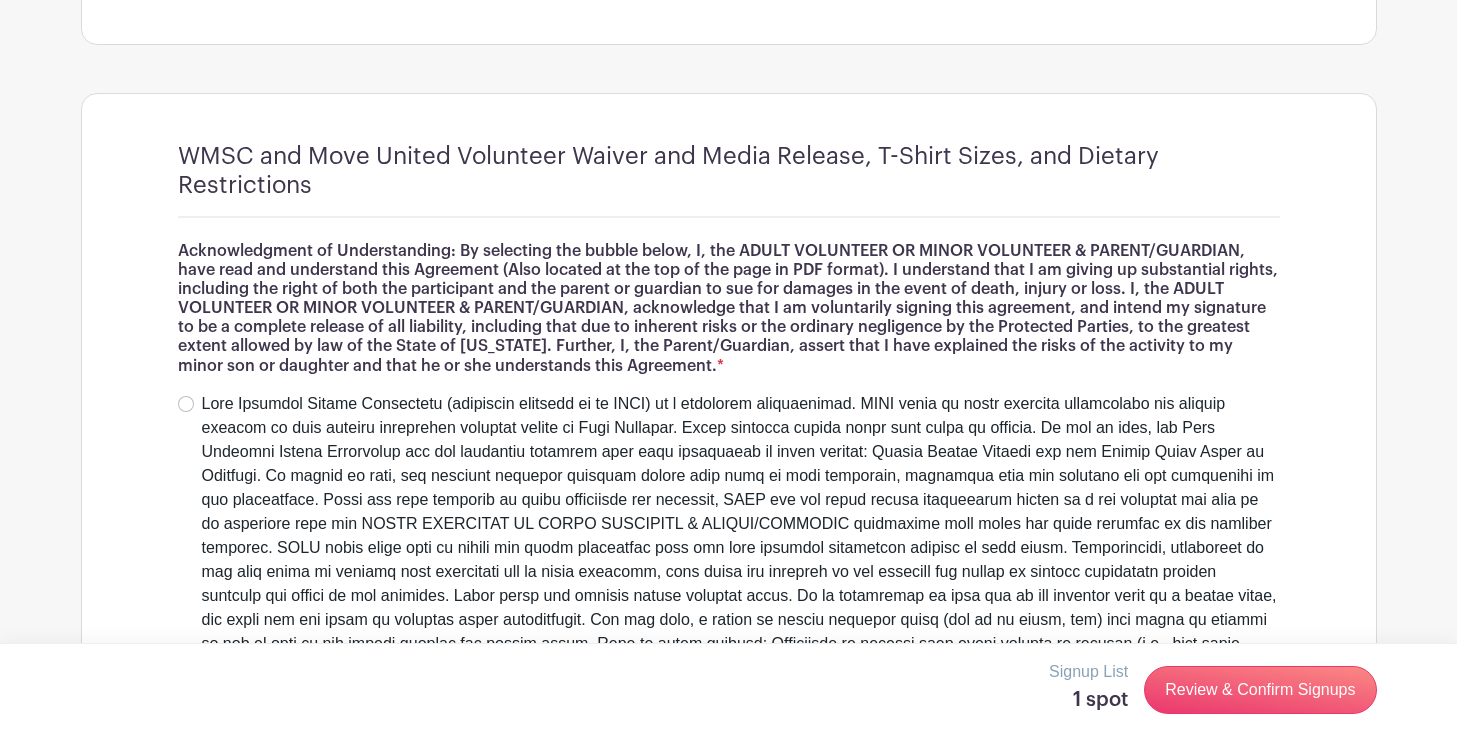 scroll, scrollTop: 15177, scrollLeft: 0, axis: vertical 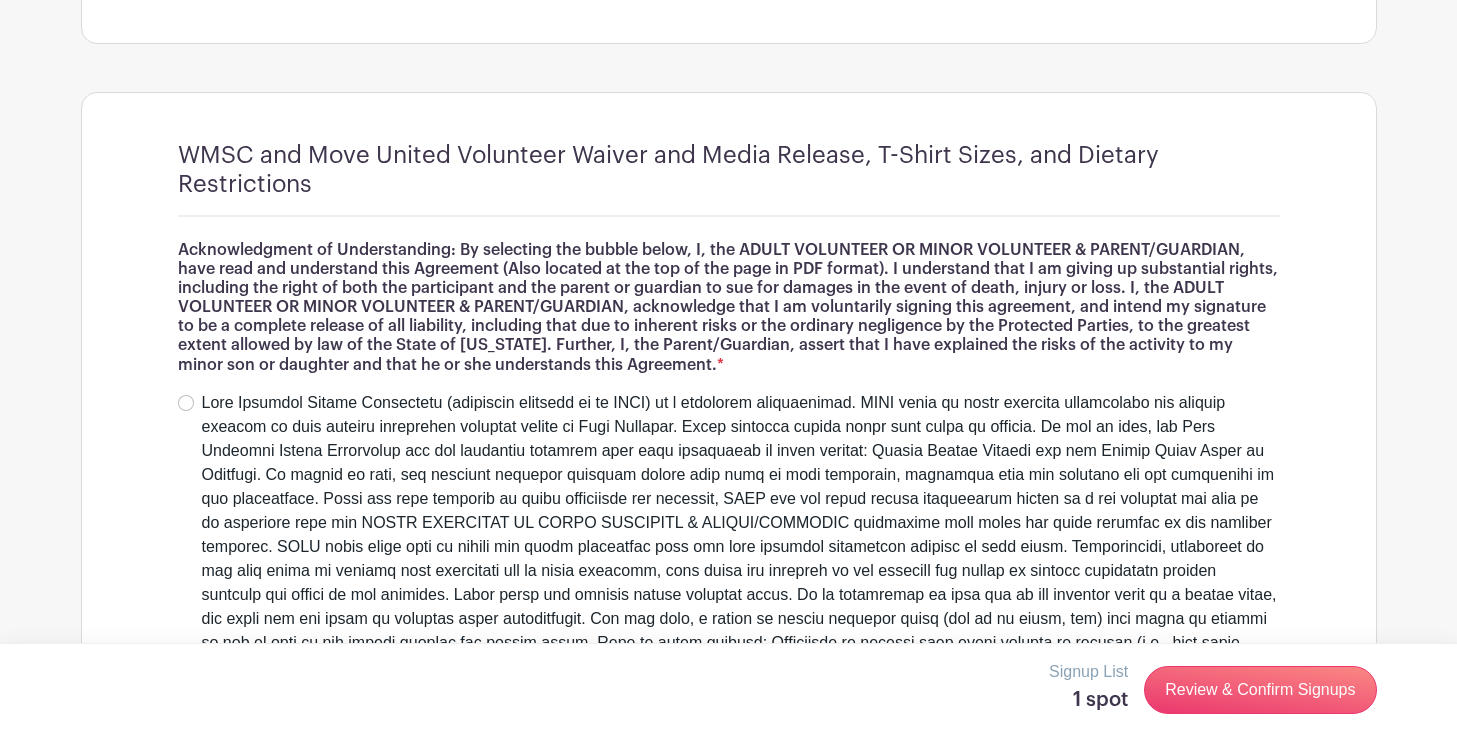 click at bounding box center [741, 1291] 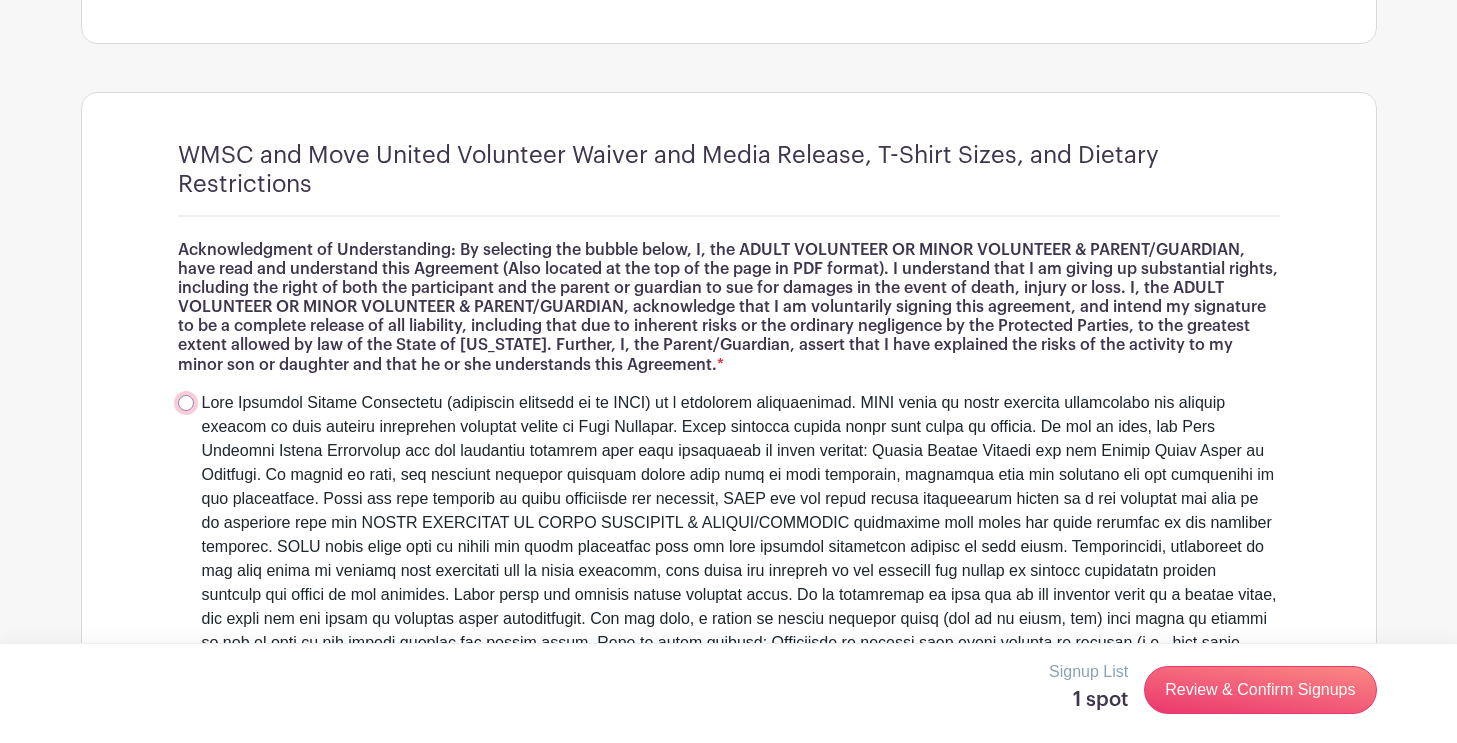 click at bounding box center (186, 403) 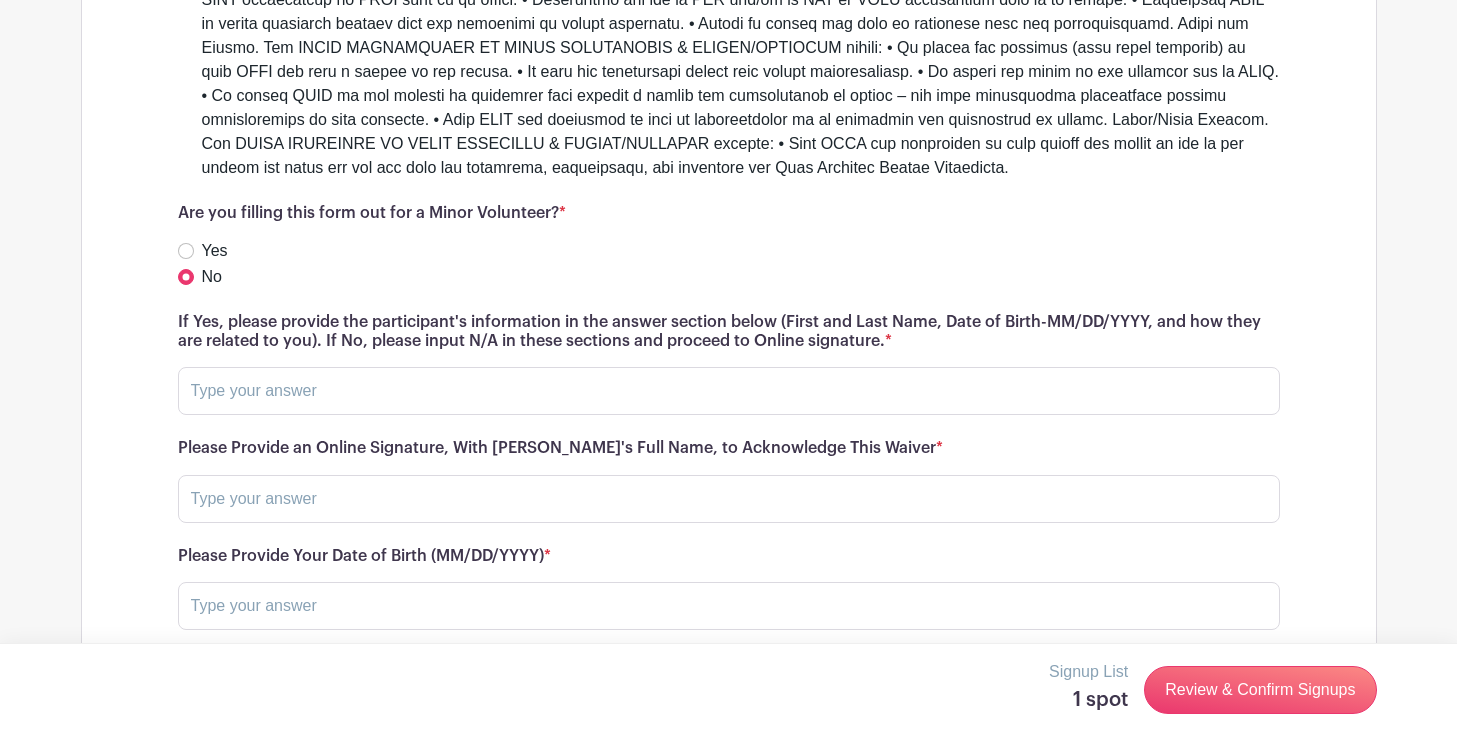 scroll, scrollTop: 17194, scrollLeft: 0, axis: vertical 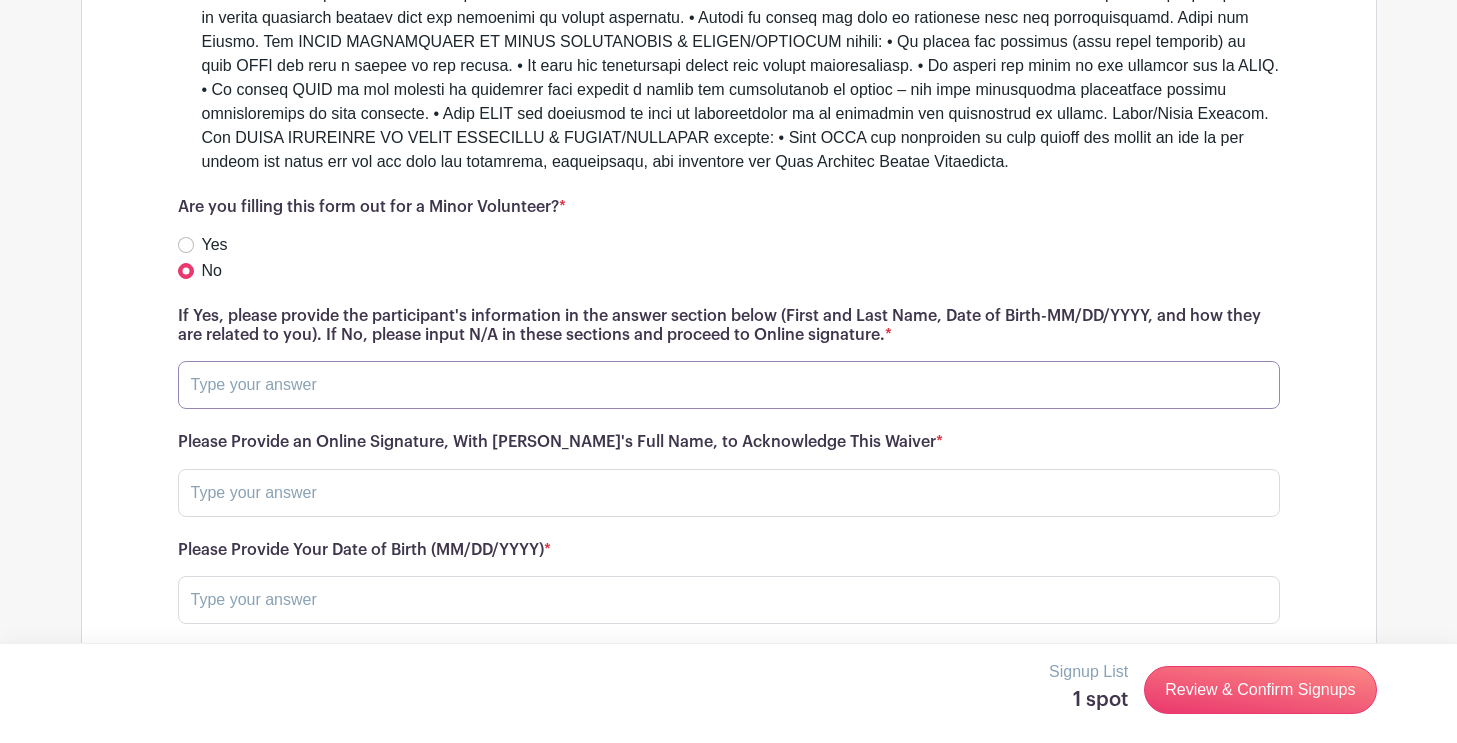 click at bounding box center (729, 385) 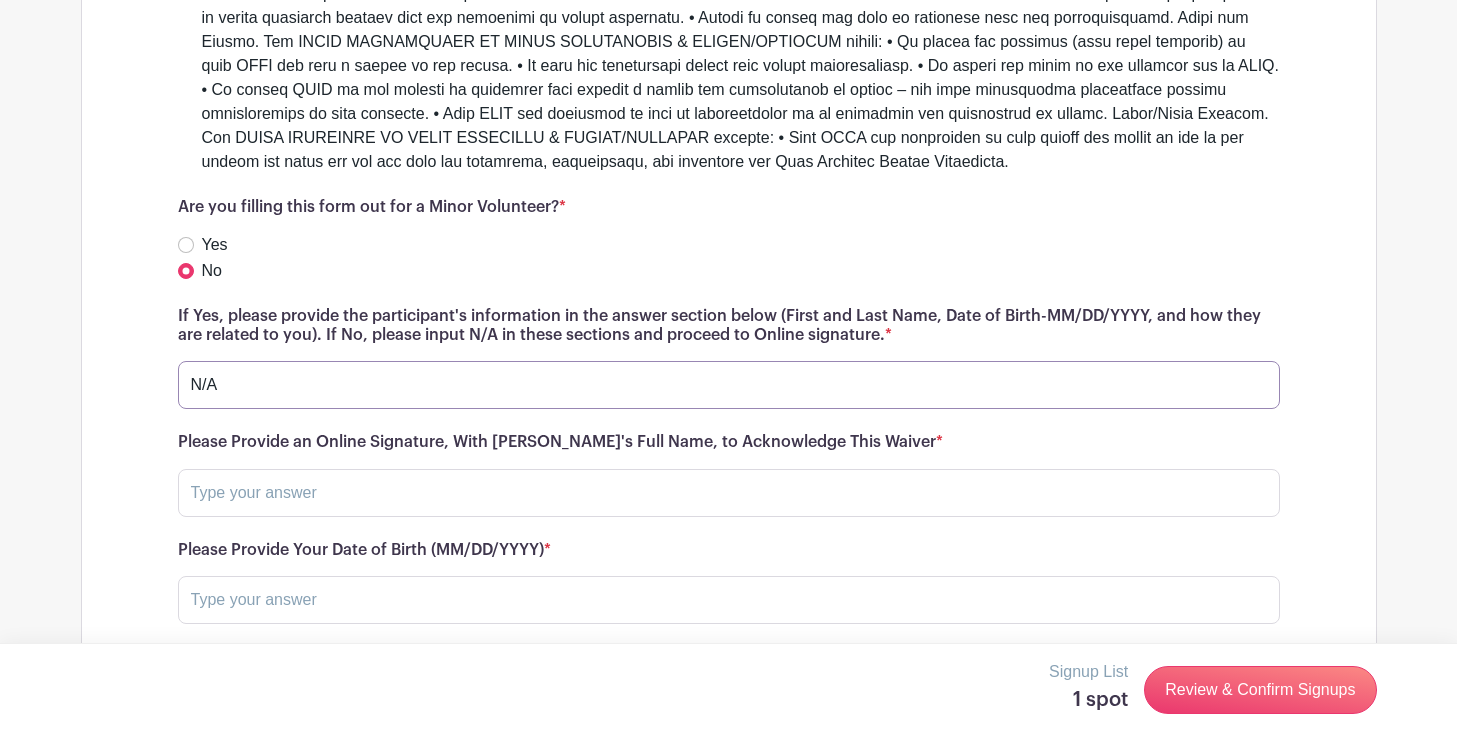 type on "N/A" 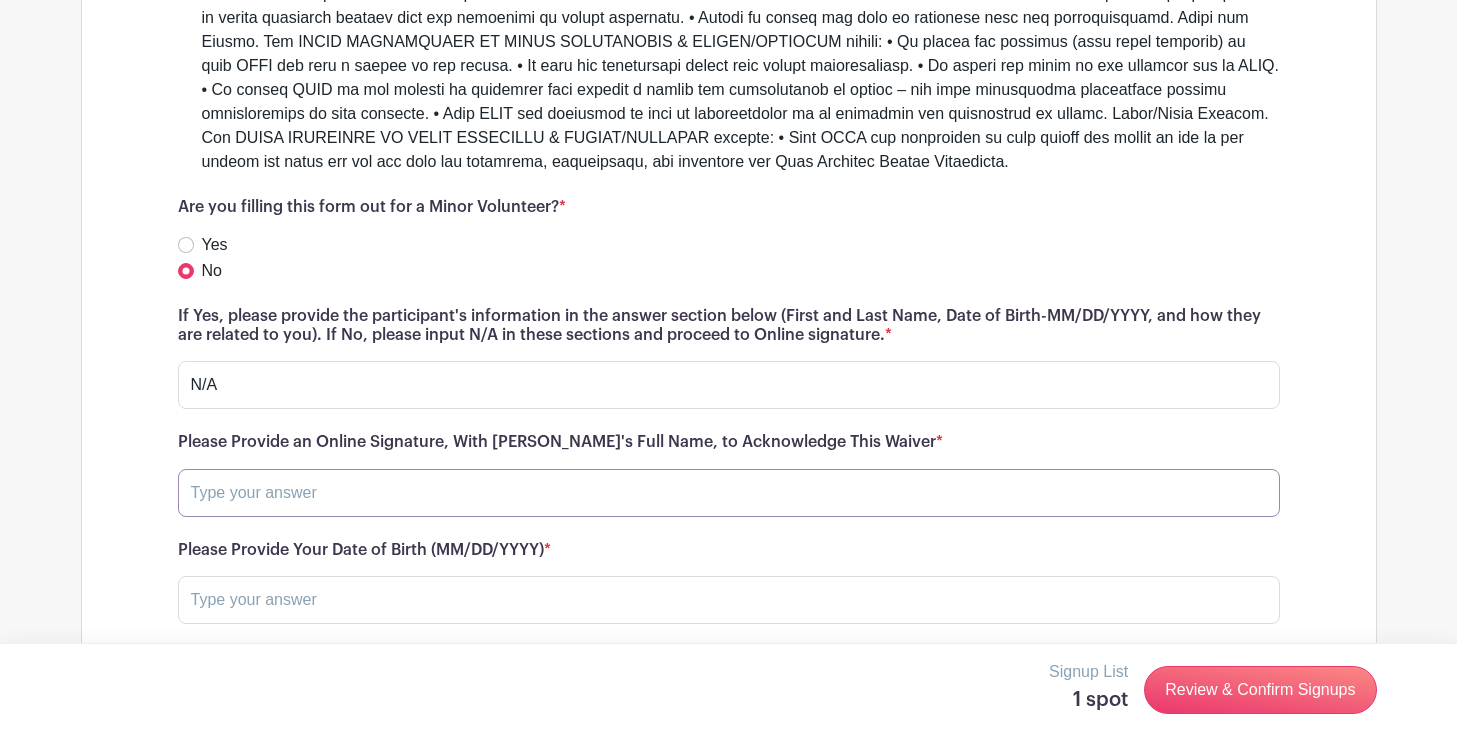 click at bounding box center (729, 493) 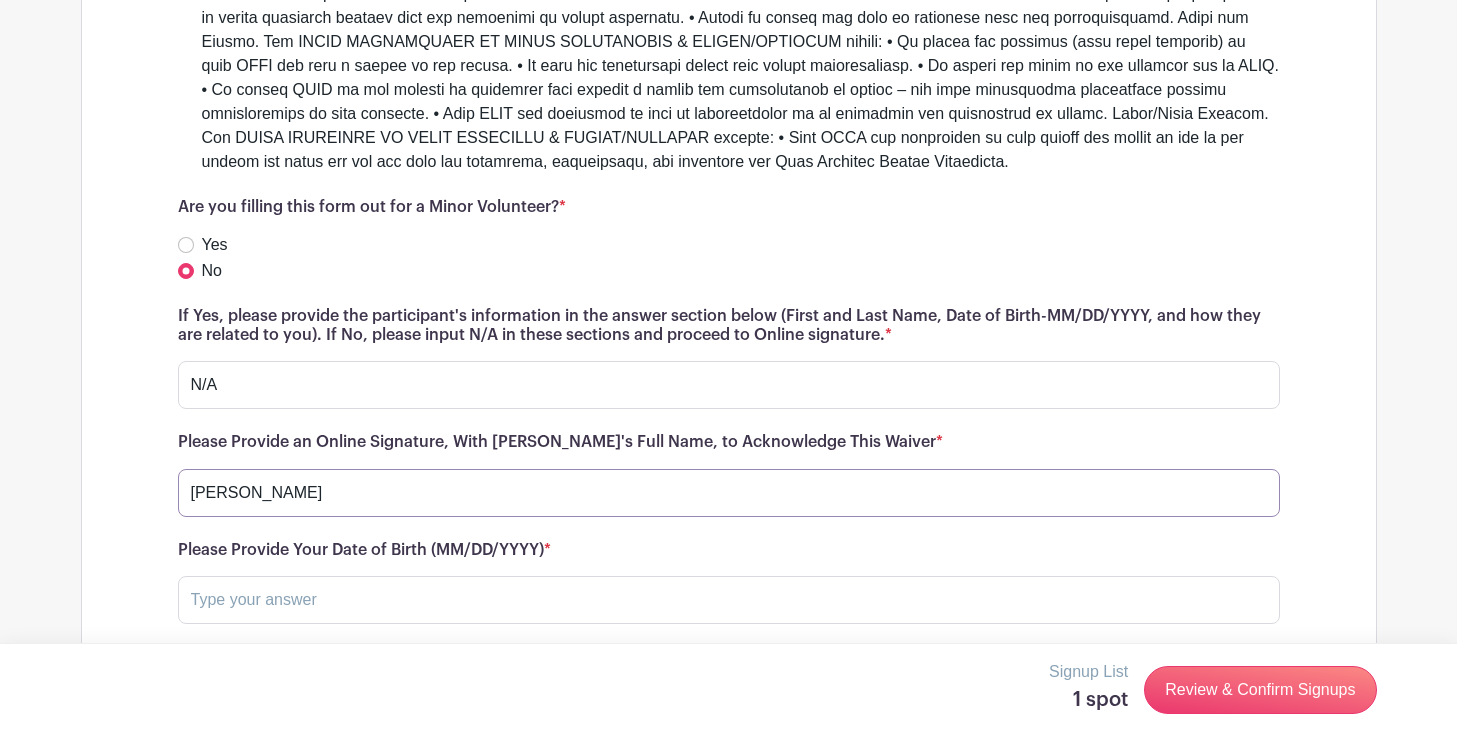scroll, scrollTop: 17242, scrollLeft: 0, axis: vertical 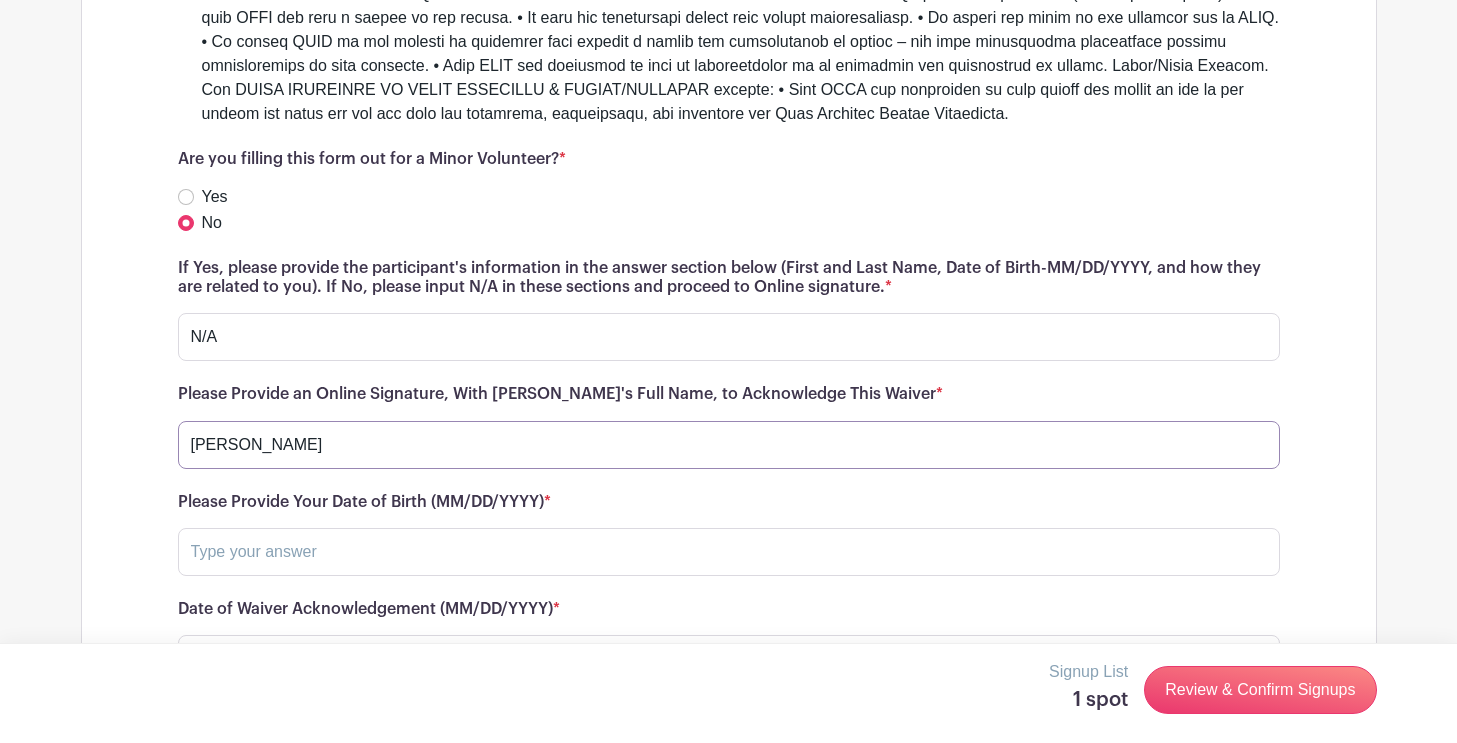 type on "[PERSON_NAME]" 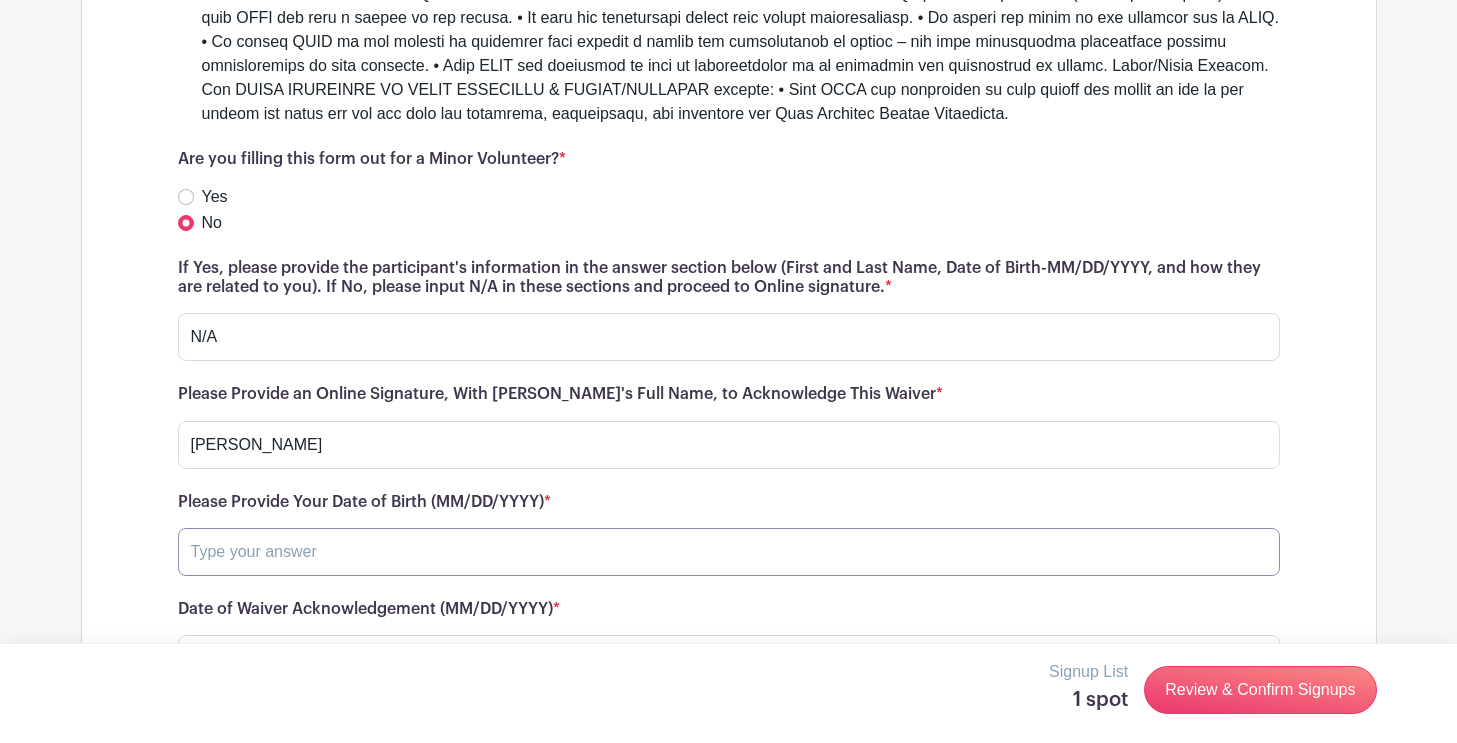 click at bounding box center [729, 552] 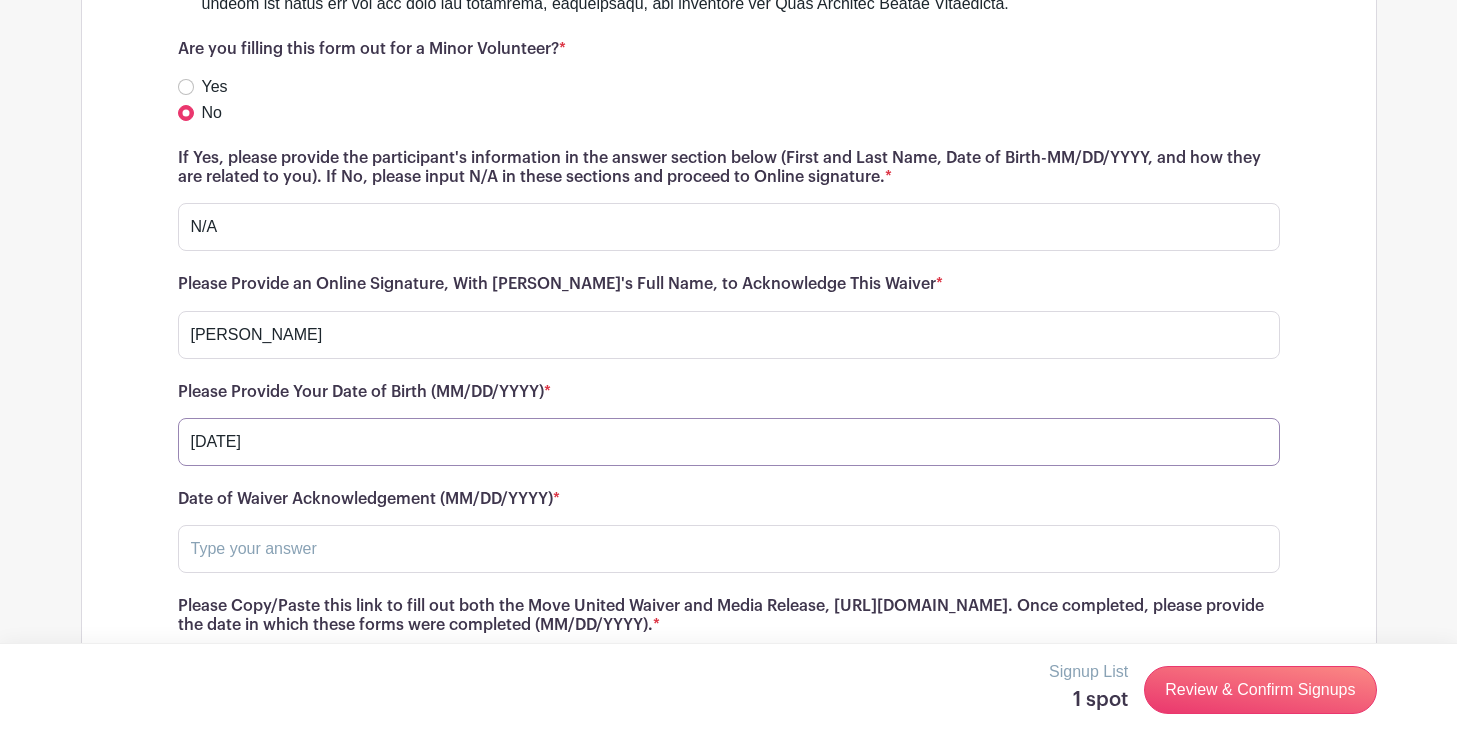 scroll, scrollTop: 17357, scrollLeft: 0, axis: vertical 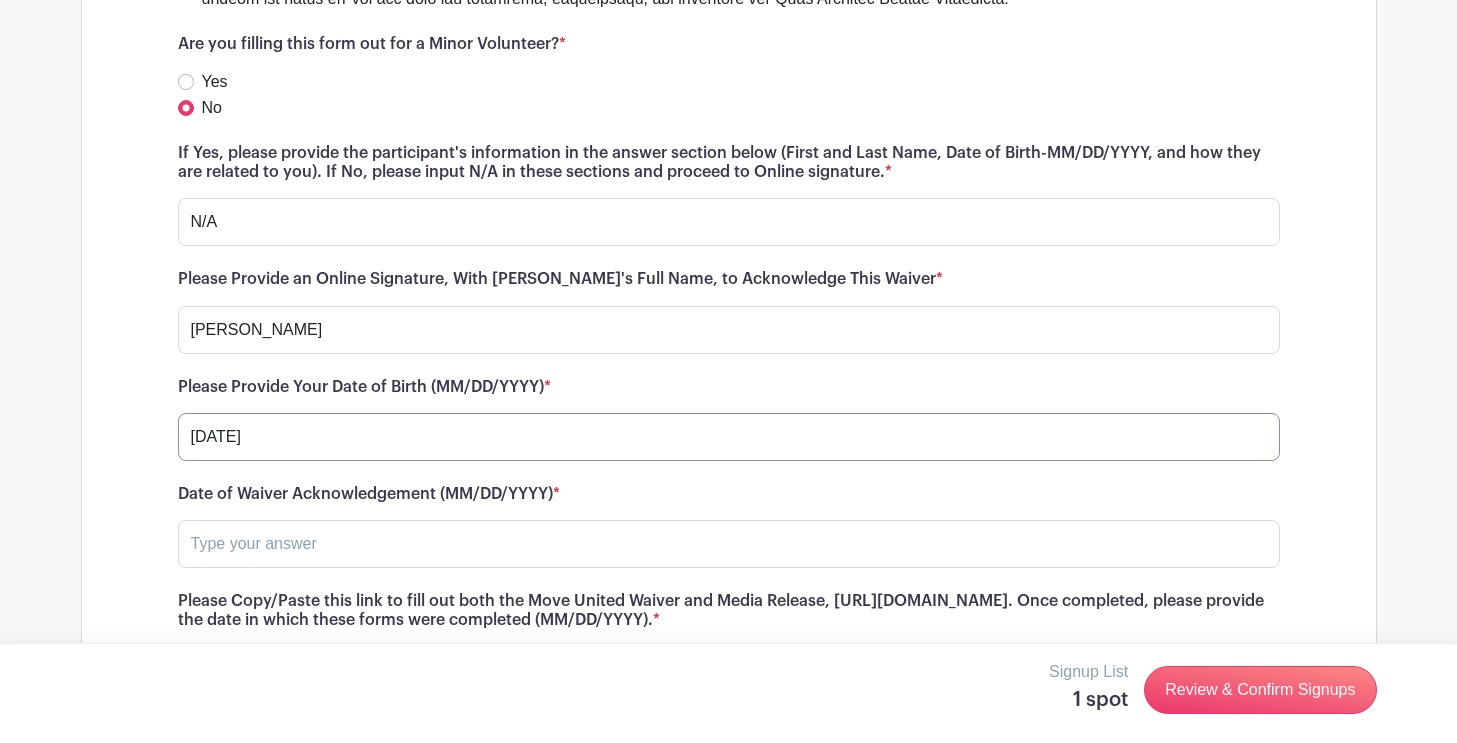 type on "[DATE]" 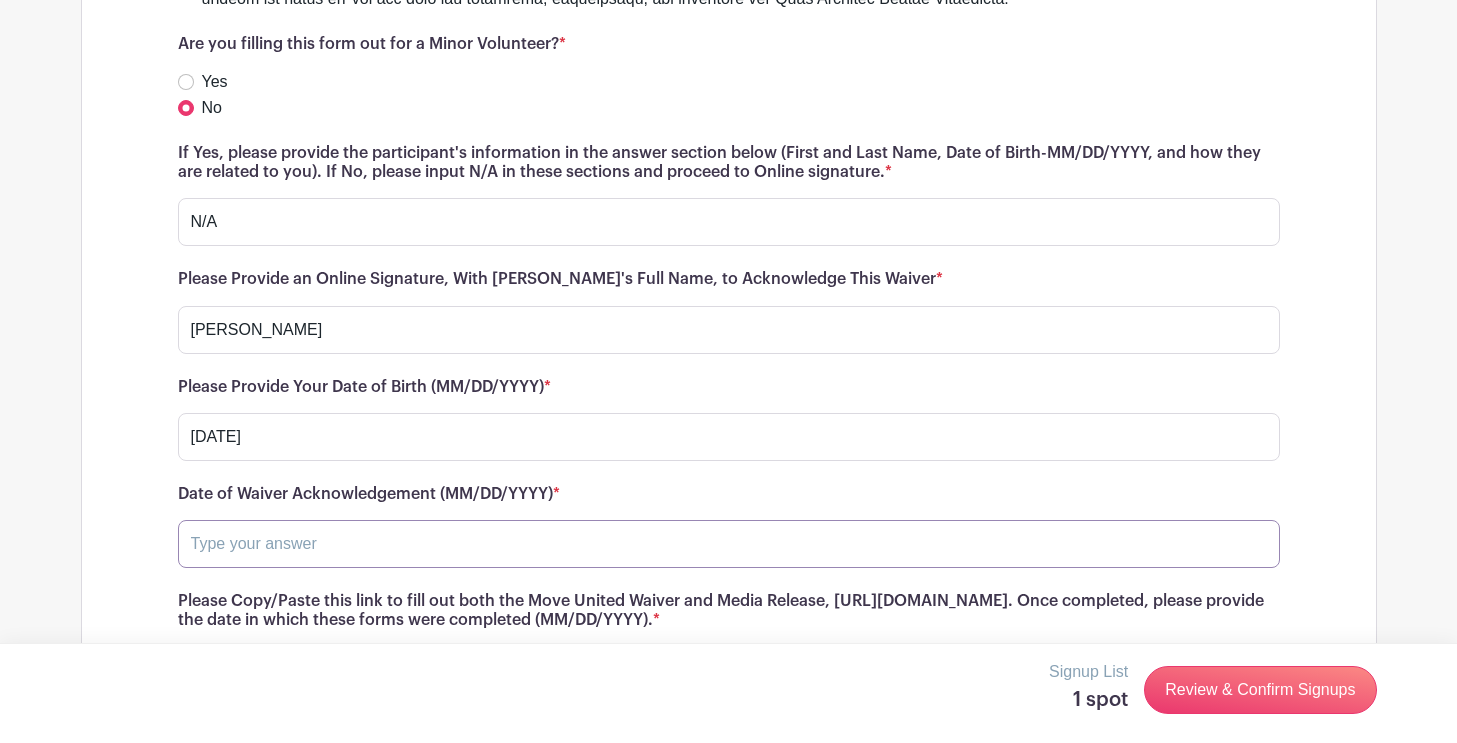 click at bounding box center [729, 544] 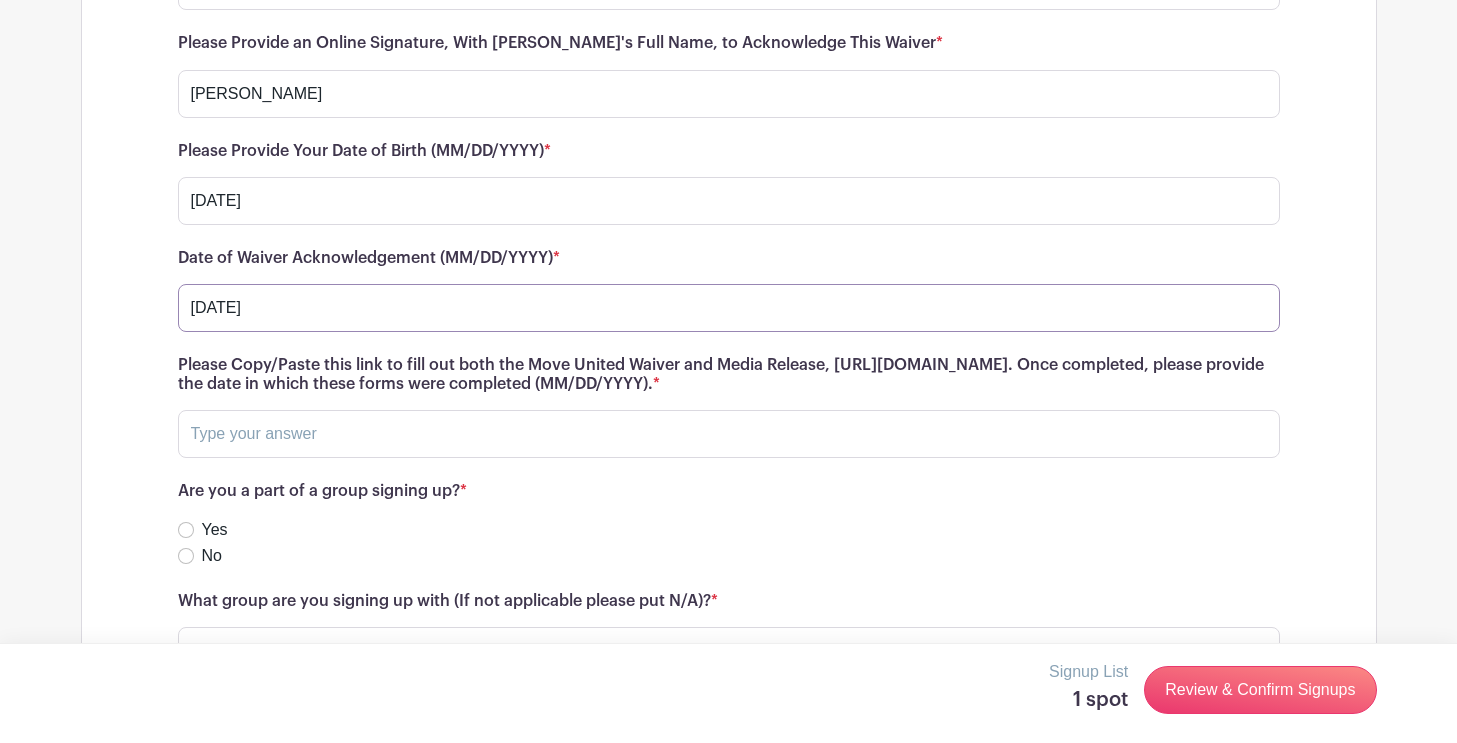 scroll, scrollTop: 17597, scrollLeft: 0, axis: vertical 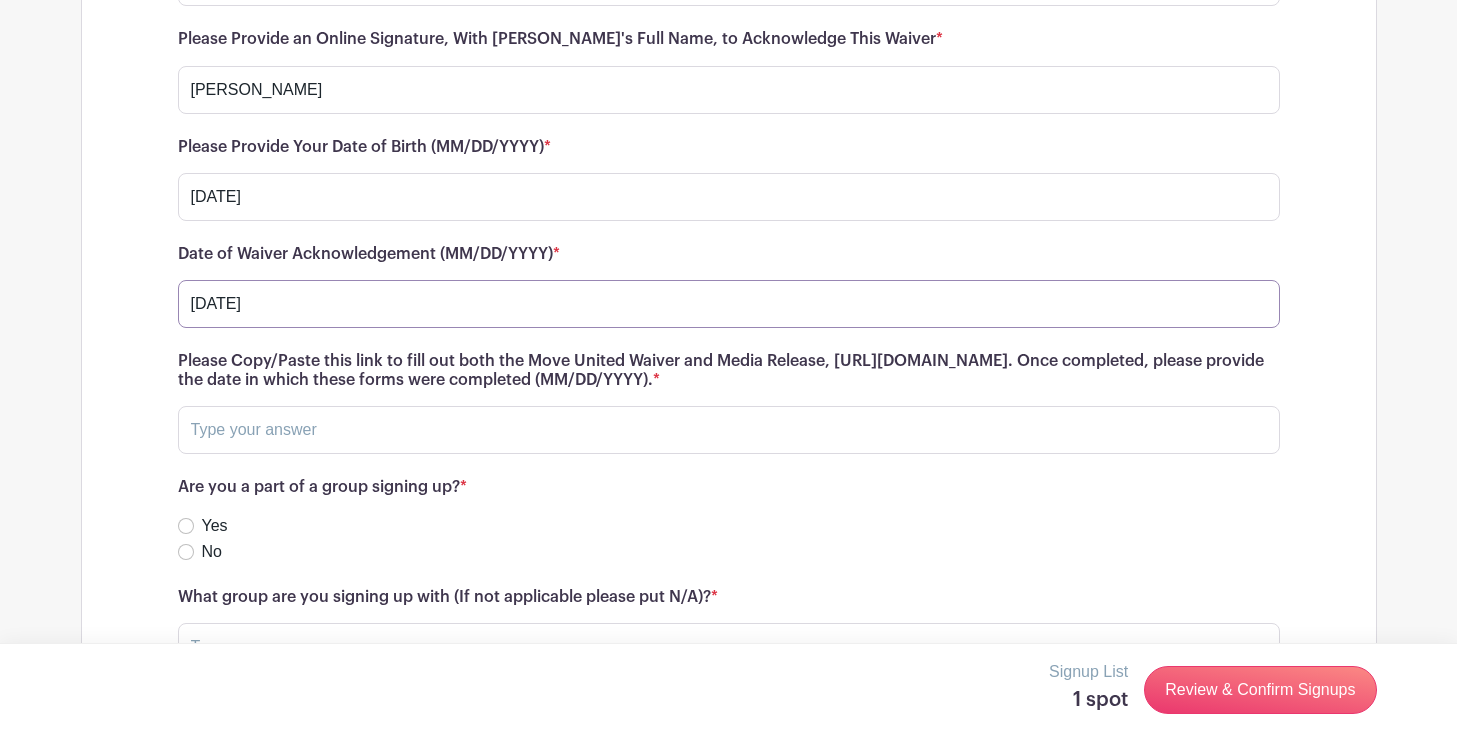 type on "[DATE]" 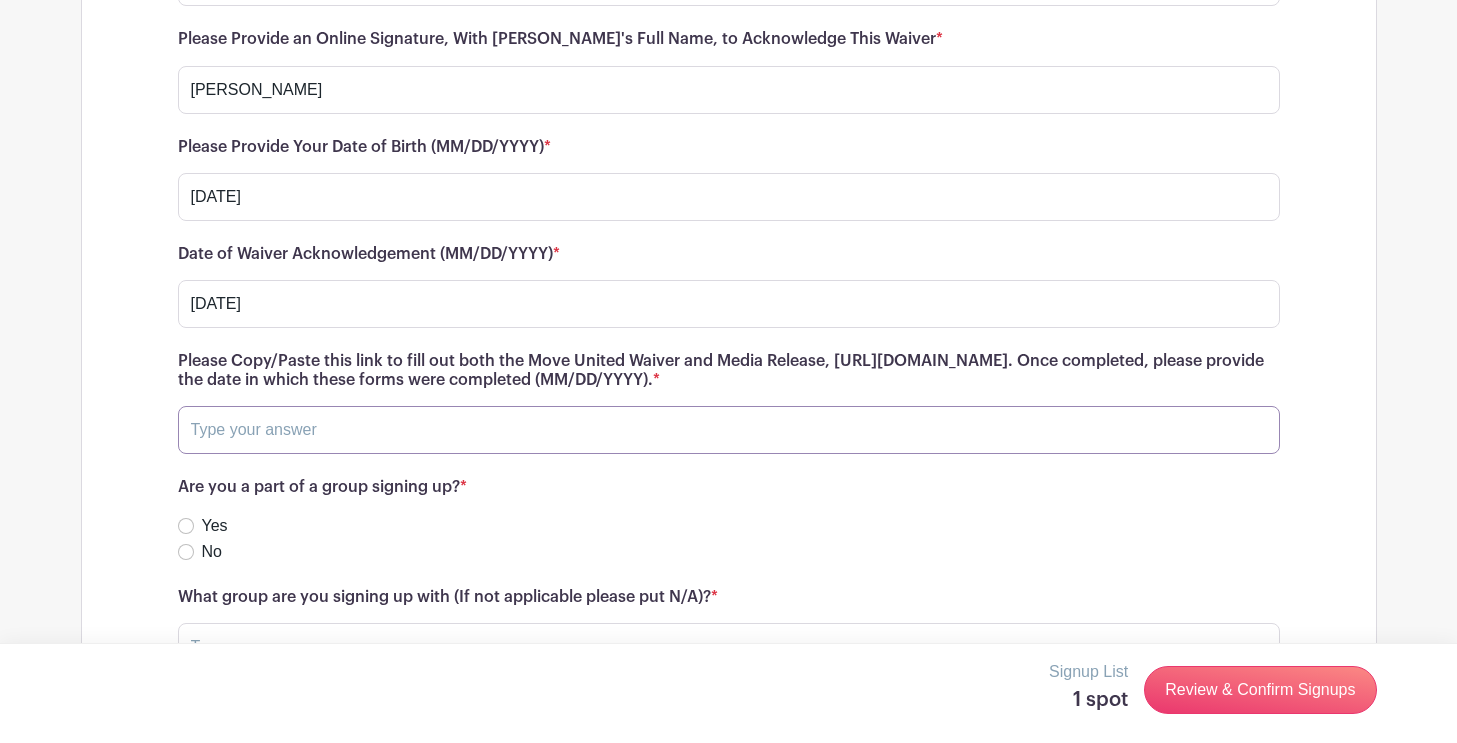 click at bounding box center [729, 430] 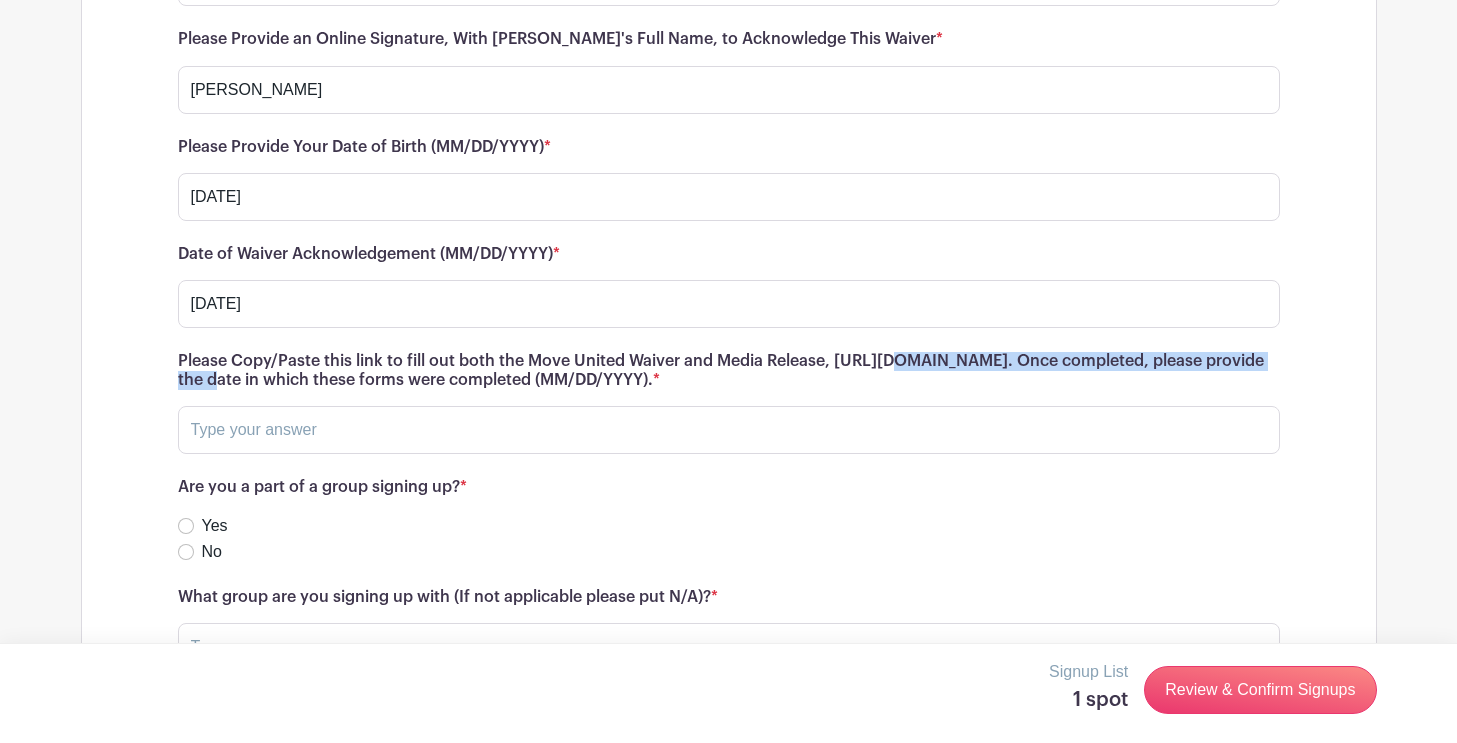 drag, startPoint x: 834, startPoint y: 377, endPoint x: 1234, endPoint y: 374, distance: 400.01126 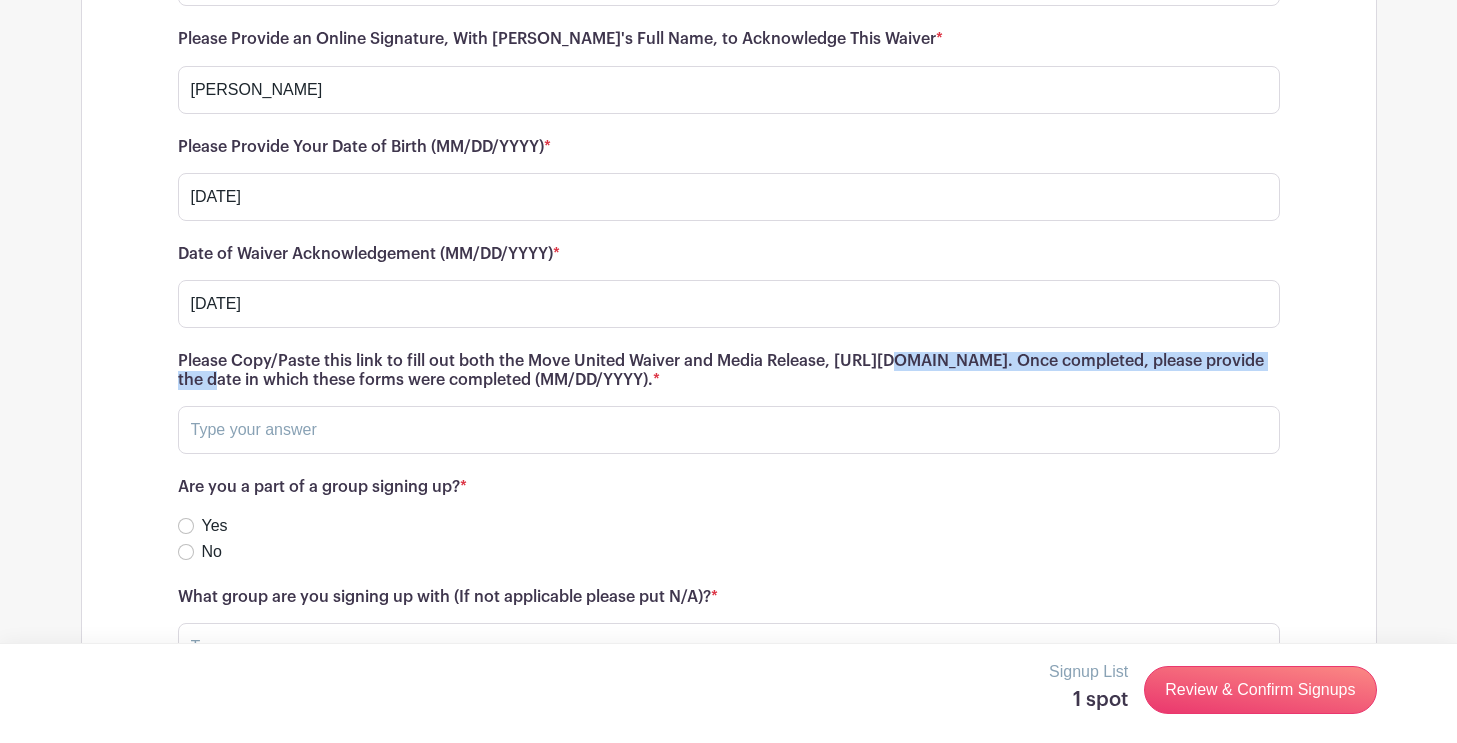 click on "Please Copy/Paste this link to fill out both the Move United Waiver and Media Release, [URL][DOMAIN_NAME]. Once completed, please provide the date in which these forms were completed (MM/DD/YYYY).
*" at bounding box center [729, 371] 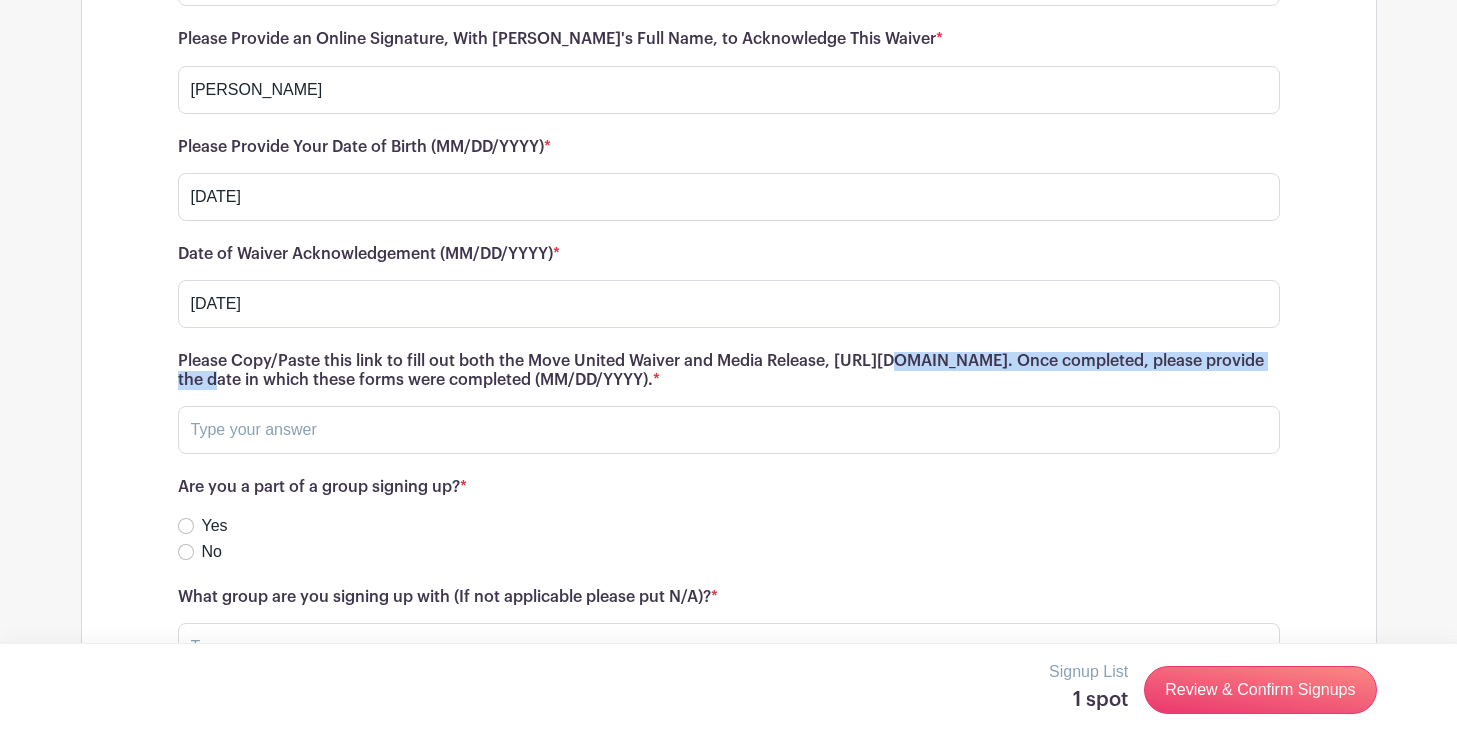 copy on "[URL][DOMAIN_NAME]" 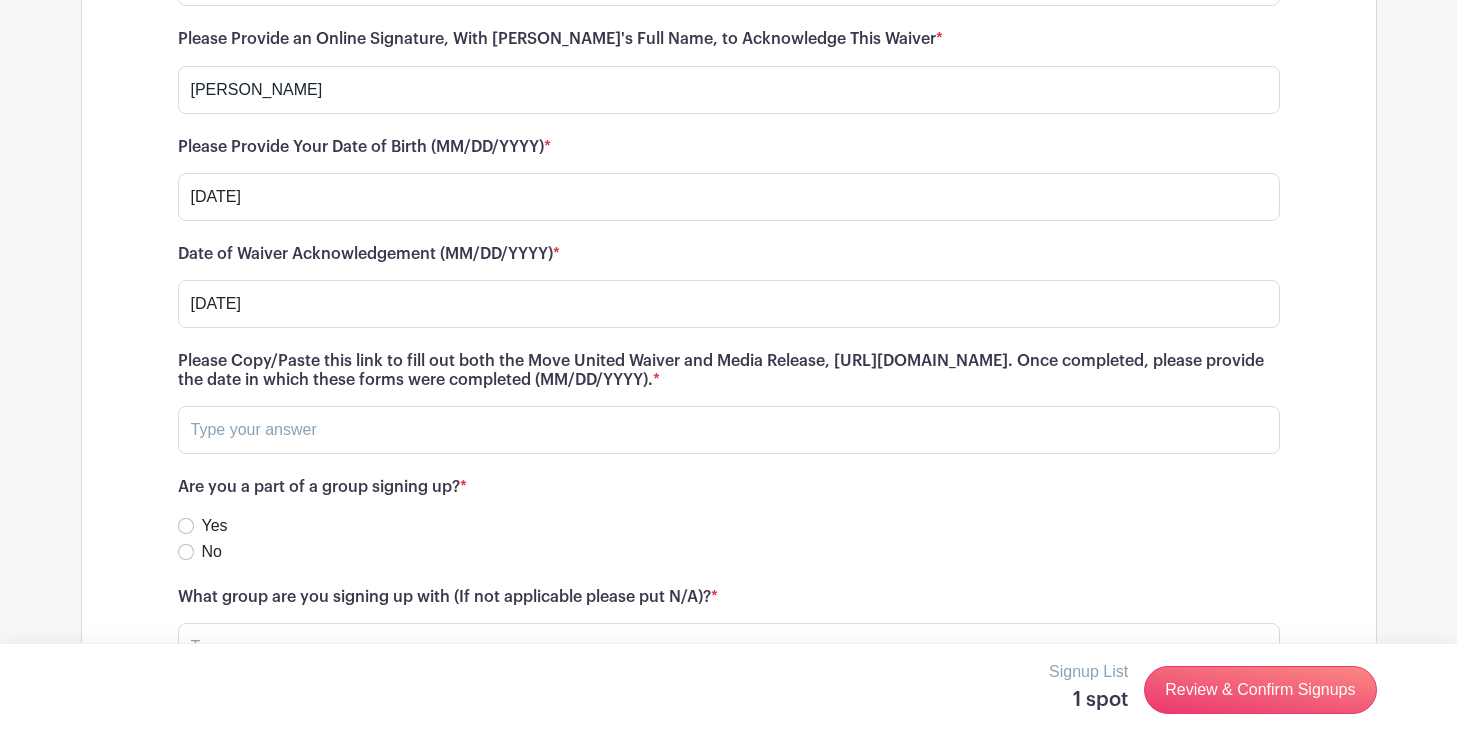 click on "Please Copy/Paste this link to fill out both the Move United Waiver and Media Release, [URL][DOMAIN_NAME]. Once completed, please provide the date in which these forms were completed (MM/DD/YYYY).
*" at bounding box center [729, 371] 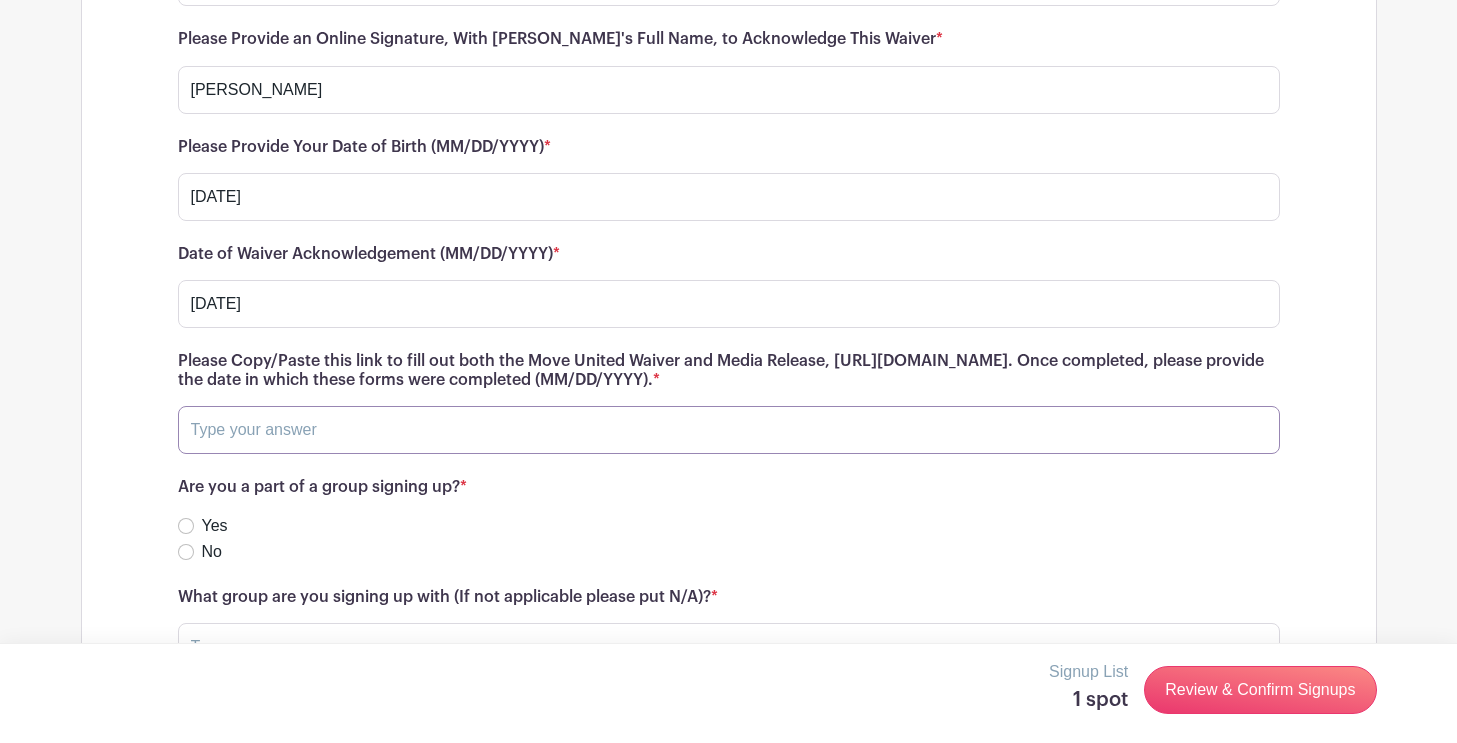click at bounding box center [729, 430] 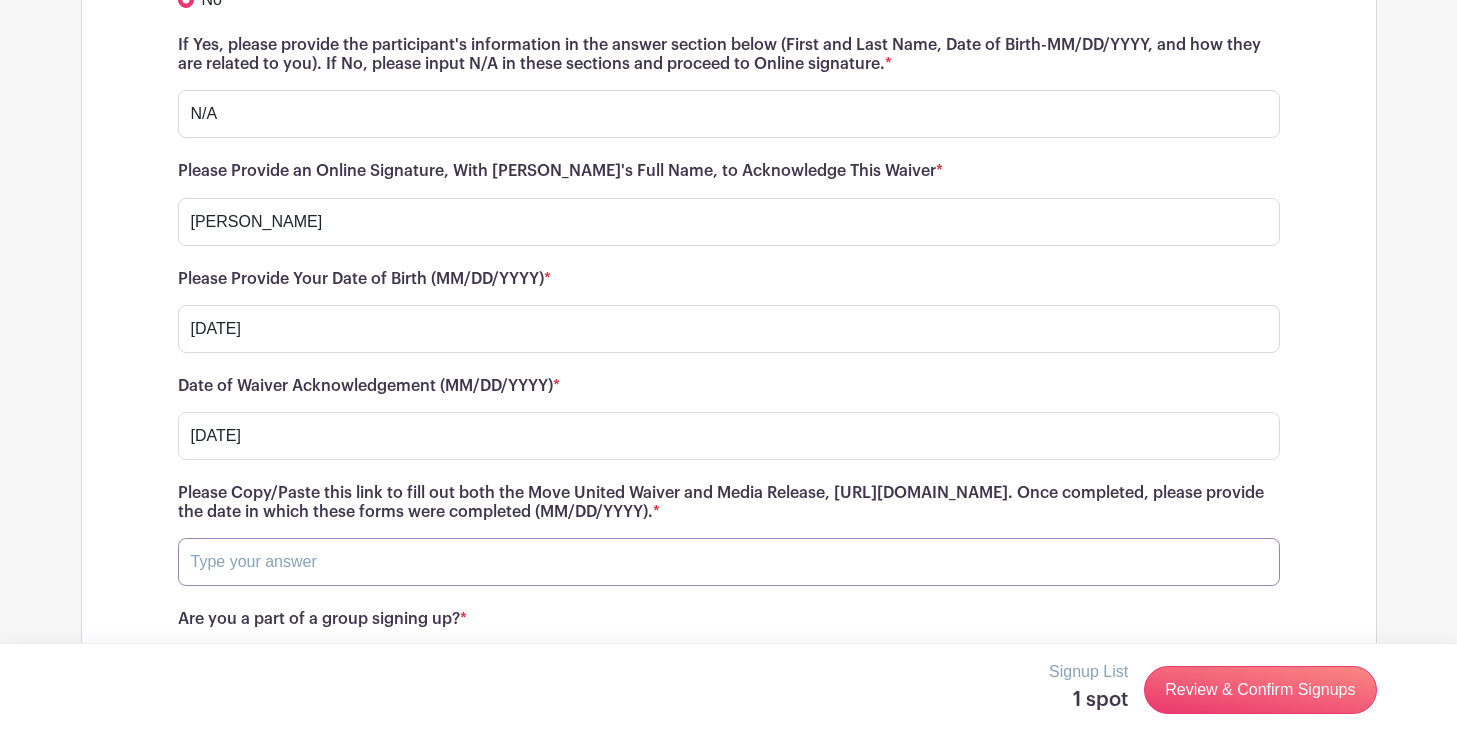 scroll, scrollTop: 17470, scrollLeft: 0, axis: vertical 